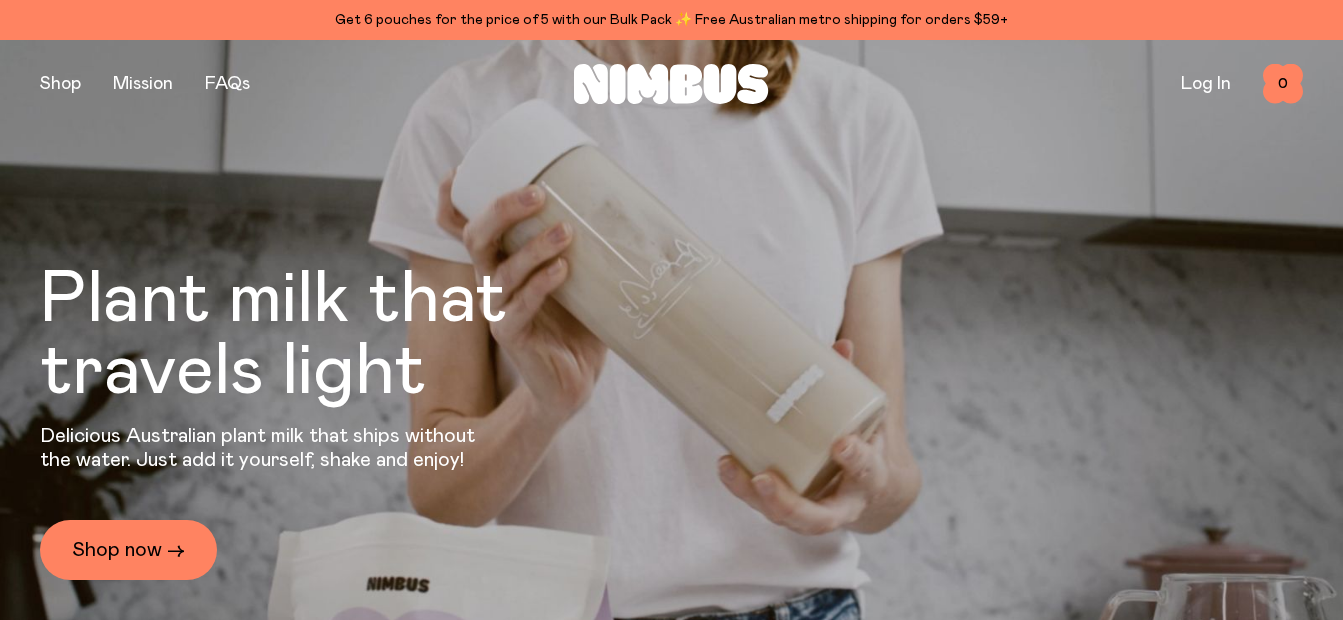 scroll, scrollTop: 0, scrollLeft: 0, axis: both 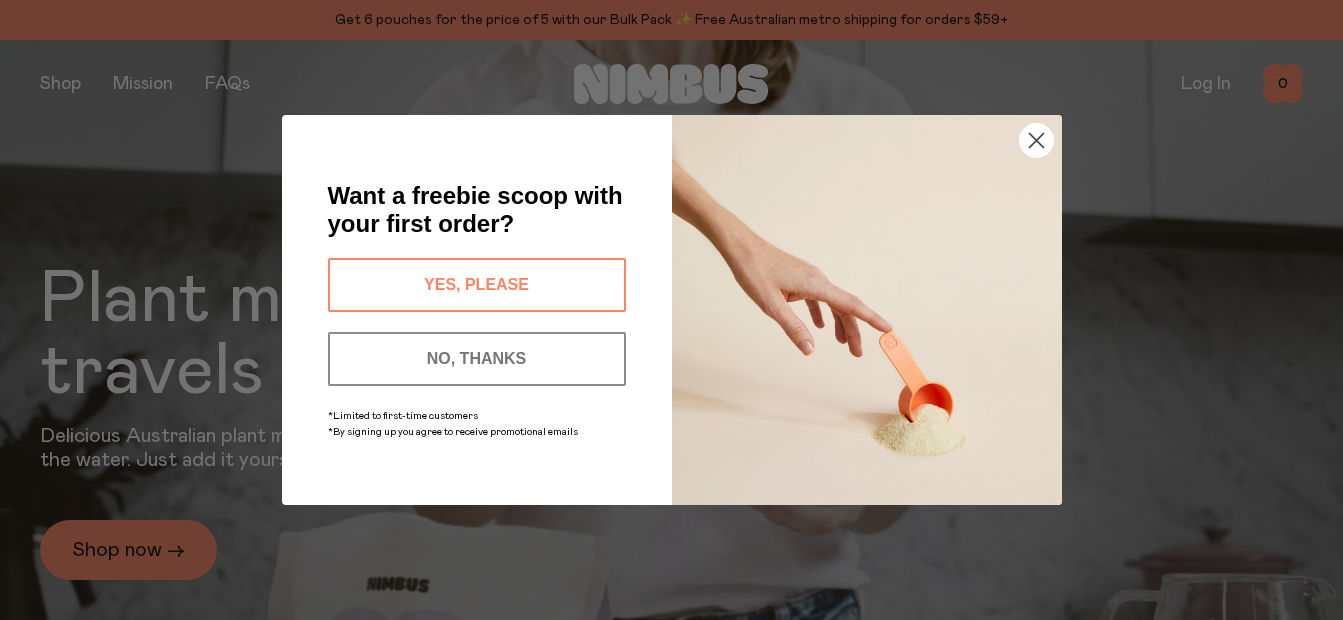 click on "YES, PLEASE" at bounding box center [477, 285] 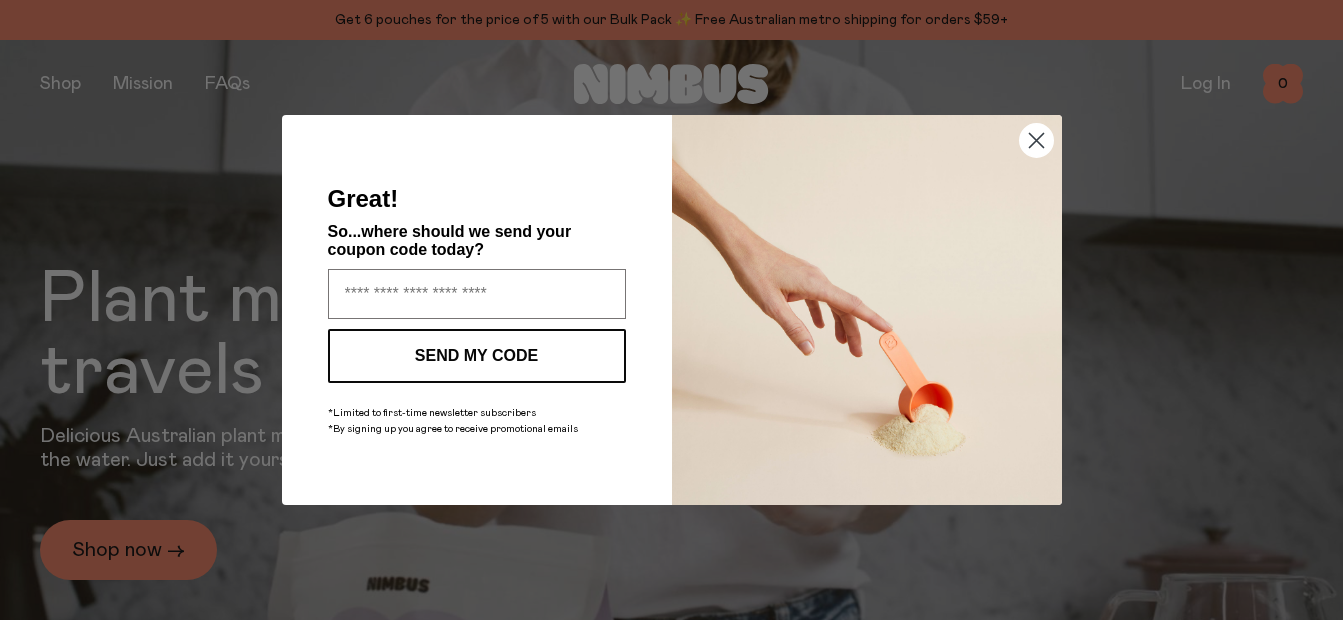 click 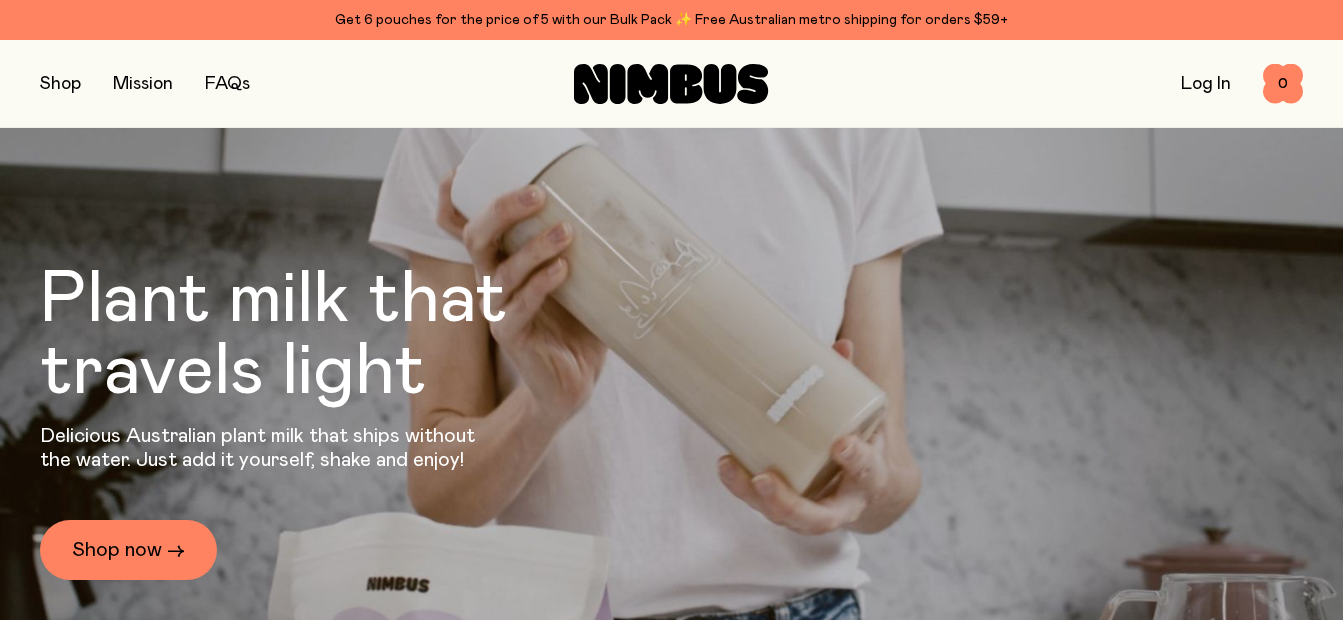 click at bounding box center (60, 84) 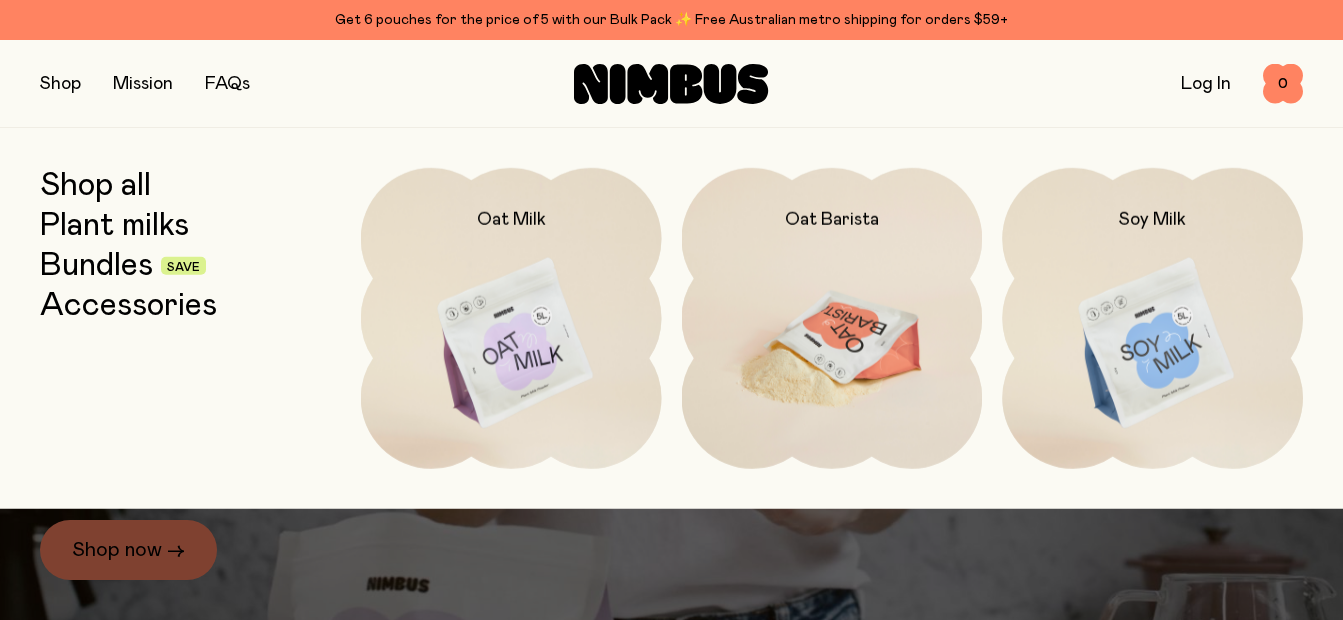 click at bounding box center [832, 344] 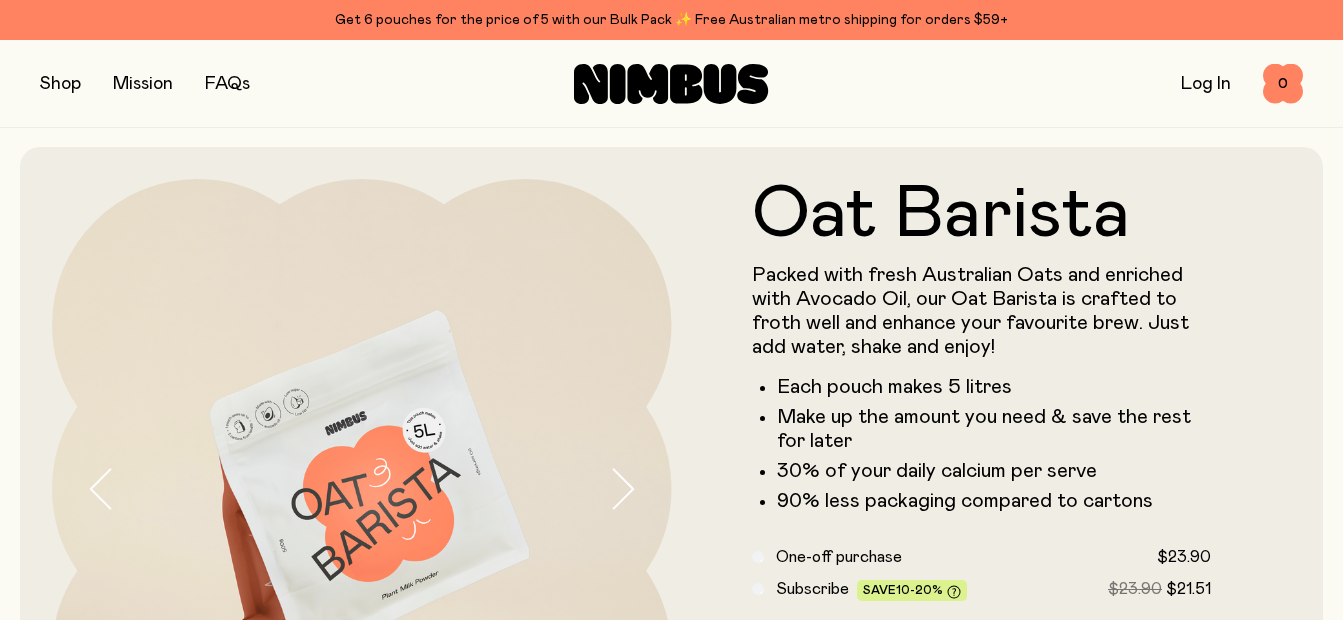 scroll, scrollTop: 0, scrollLeft: 0, axis: both 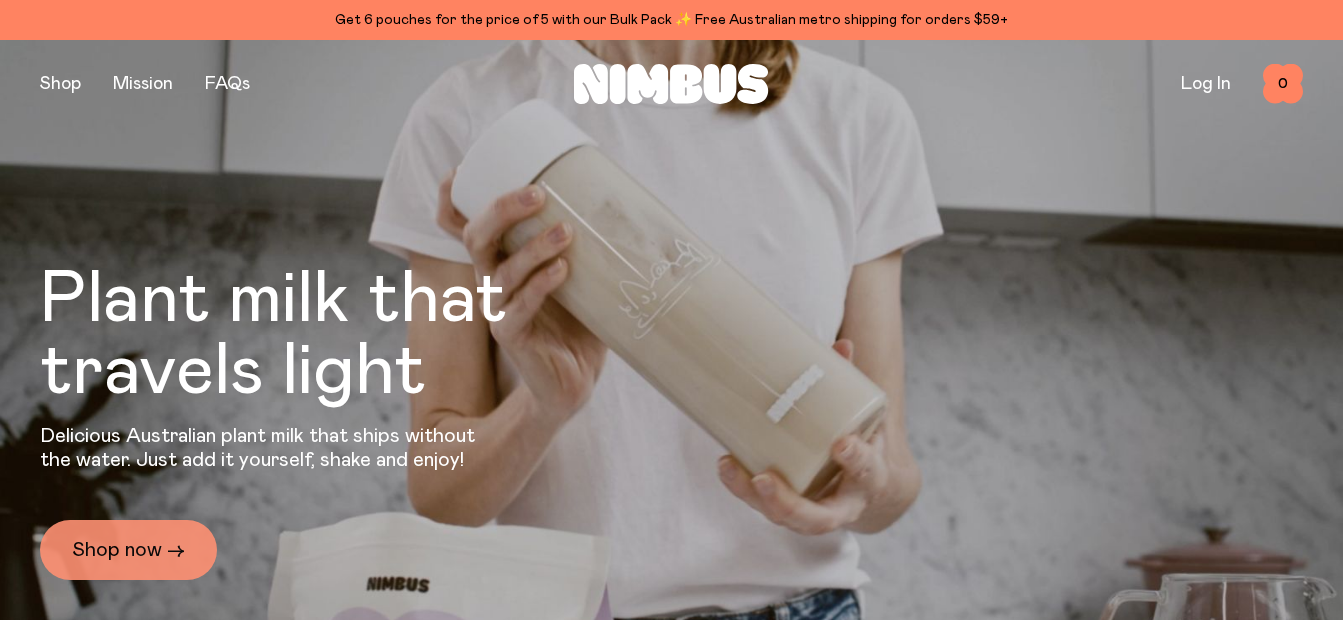click on "Shop now →" at bounding box center [128, 550] 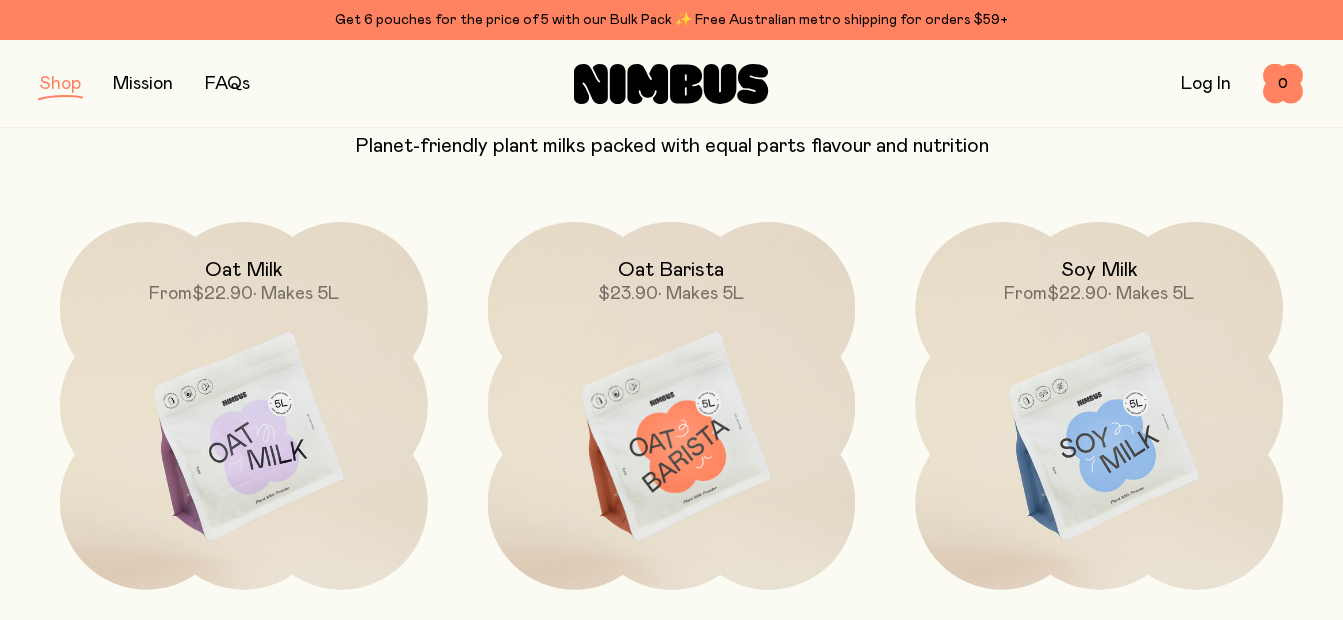 scroll, scrollTop: 200, scrollLeft: 0, axis: vertical 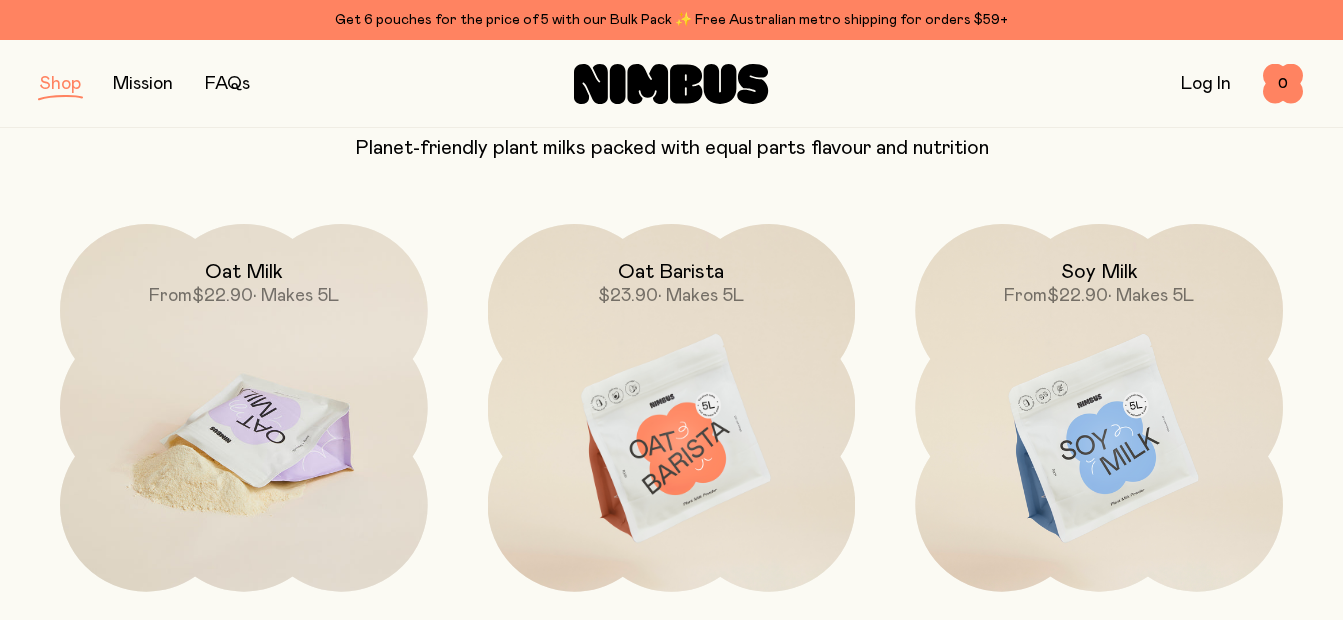 click on "• Makes 5L" at bounding box center (296, 296) 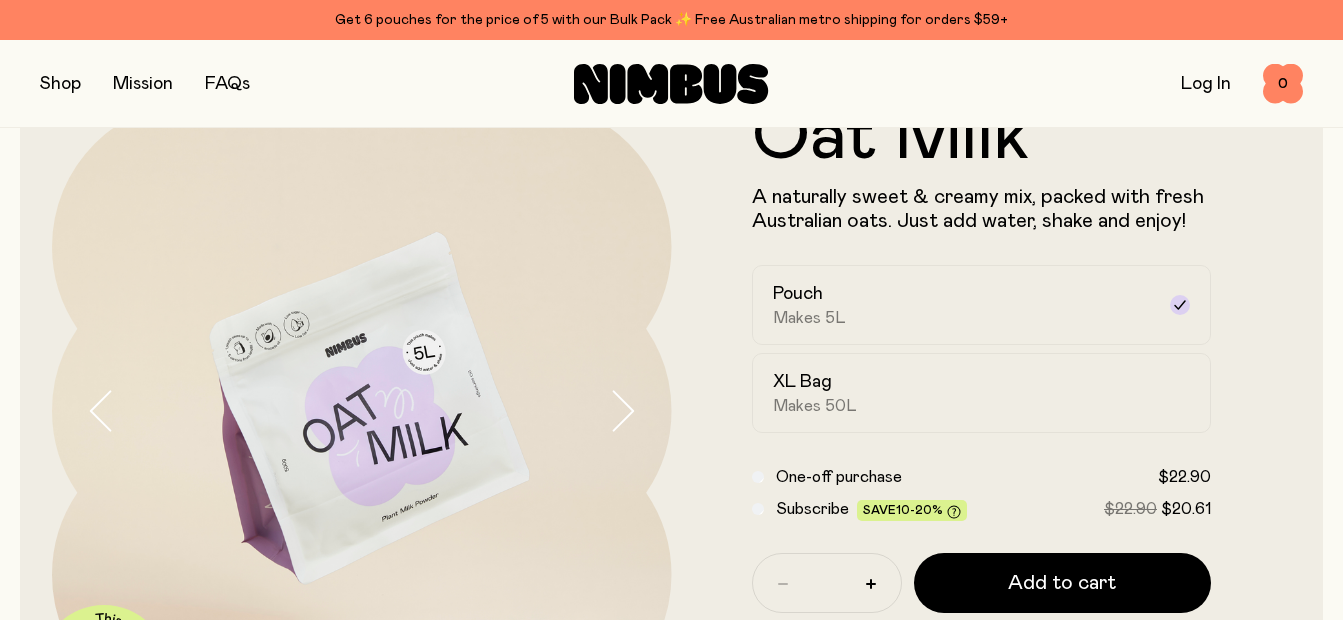 scroll, scrollTop: 0, scrollLeft: 0, axis: both 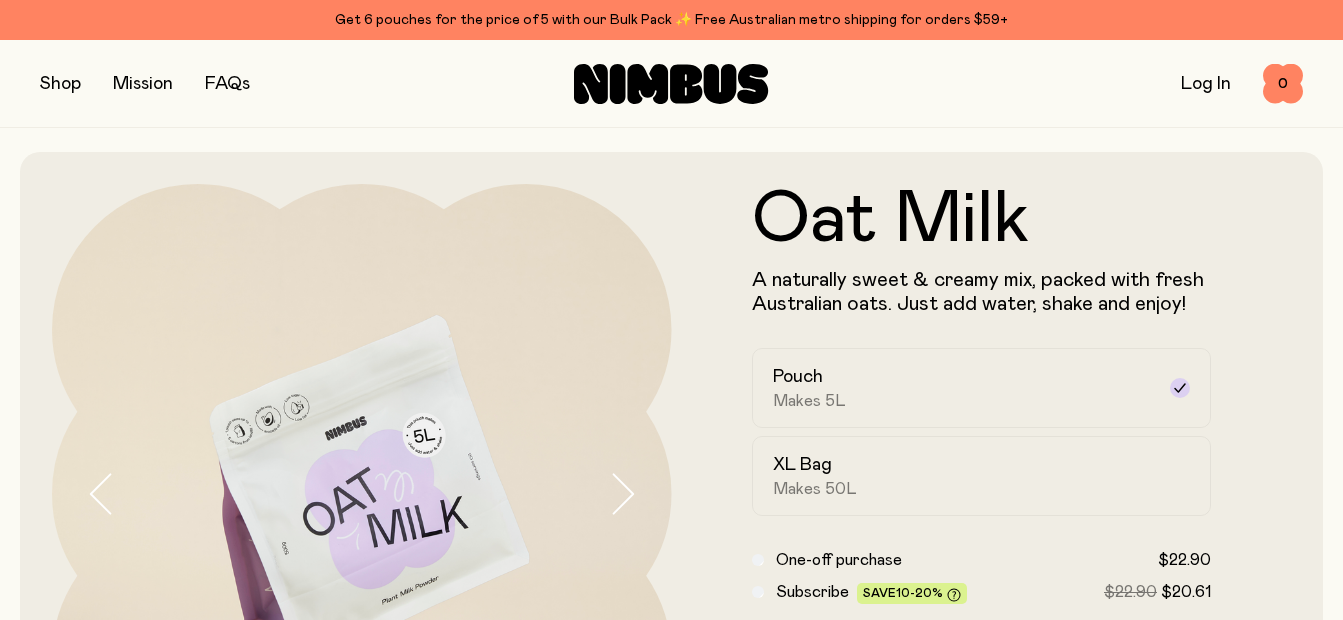 click at bounding box center [60, 84] 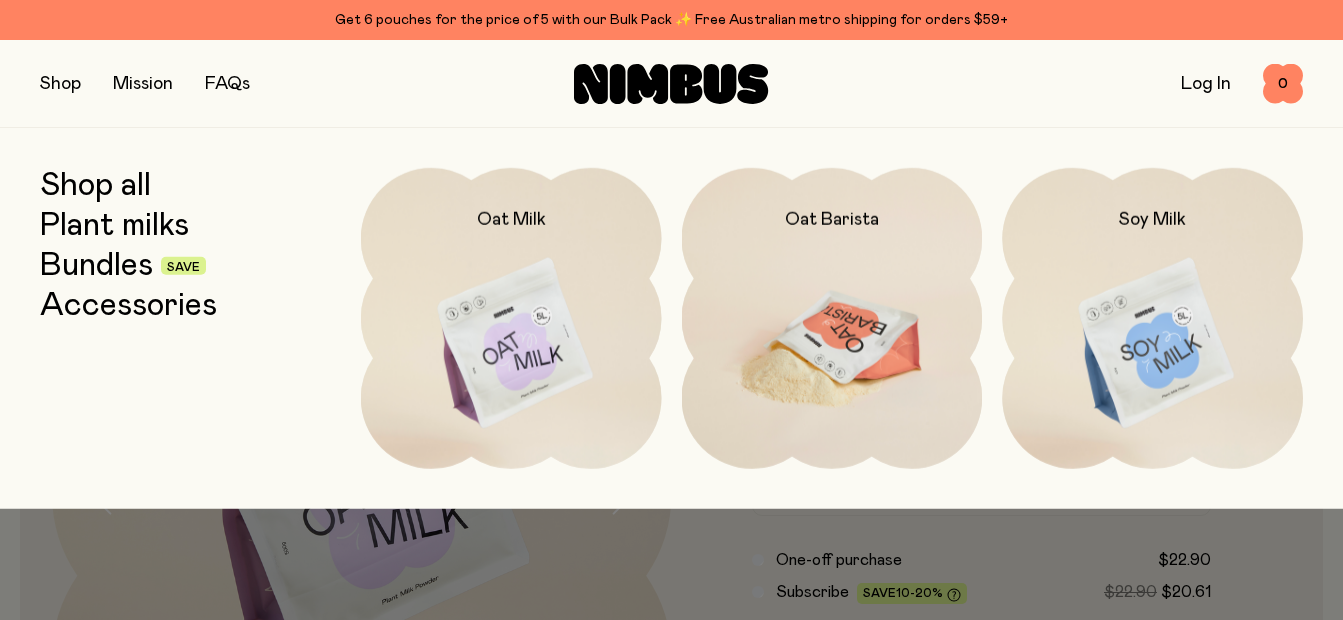 click at bounding box center (832, 344) 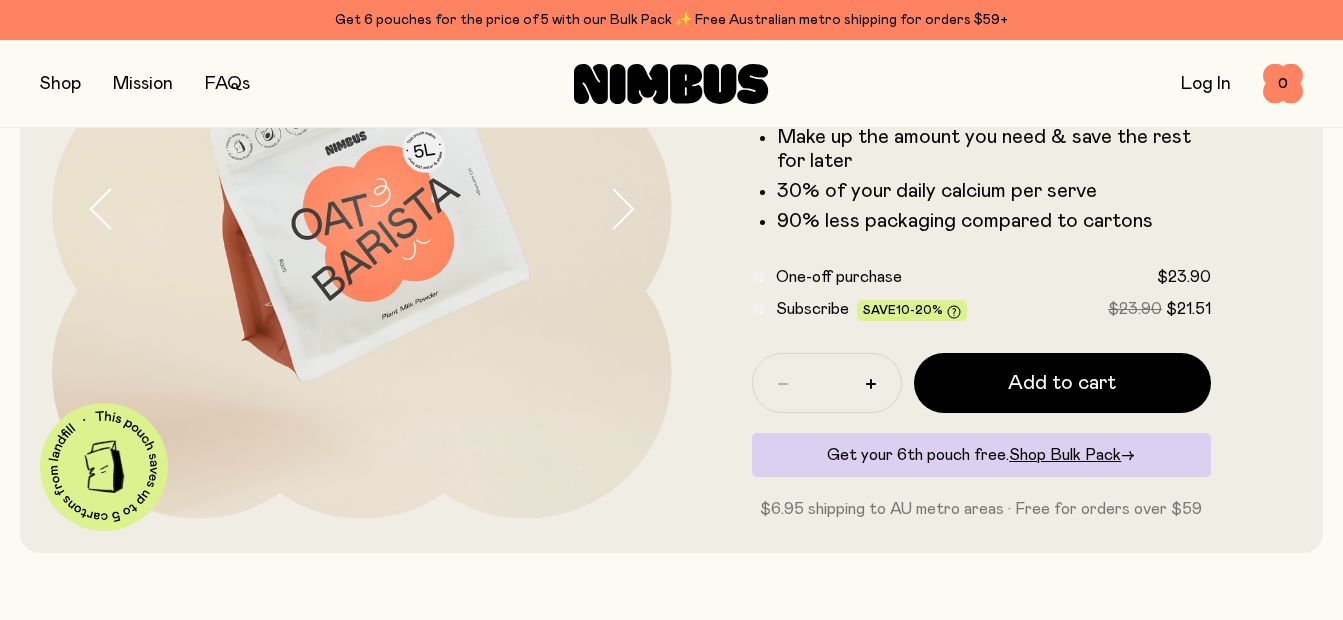 scroll, scrollTop: 300, scrollLeft: 0, axis: vertical 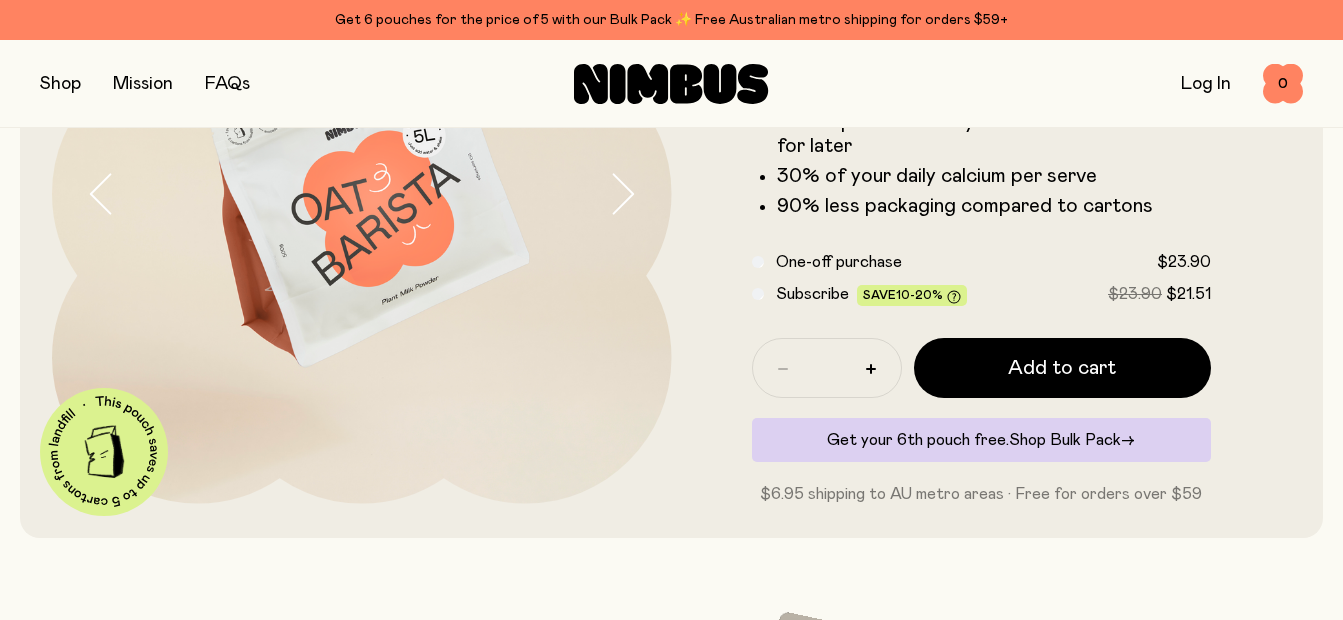 click on "Shop Bulk Pack" at bounding box center [1065, 440] 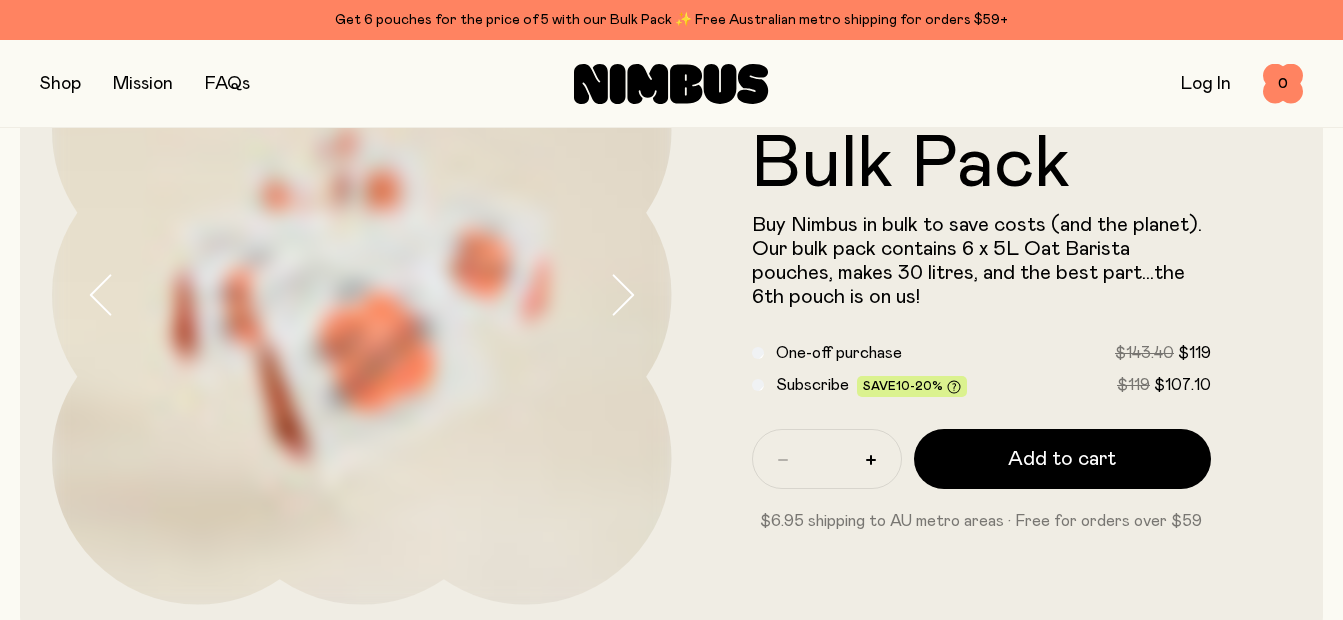 scroll, scrollTop: 200, scrollLeft: 0, axis: vertical 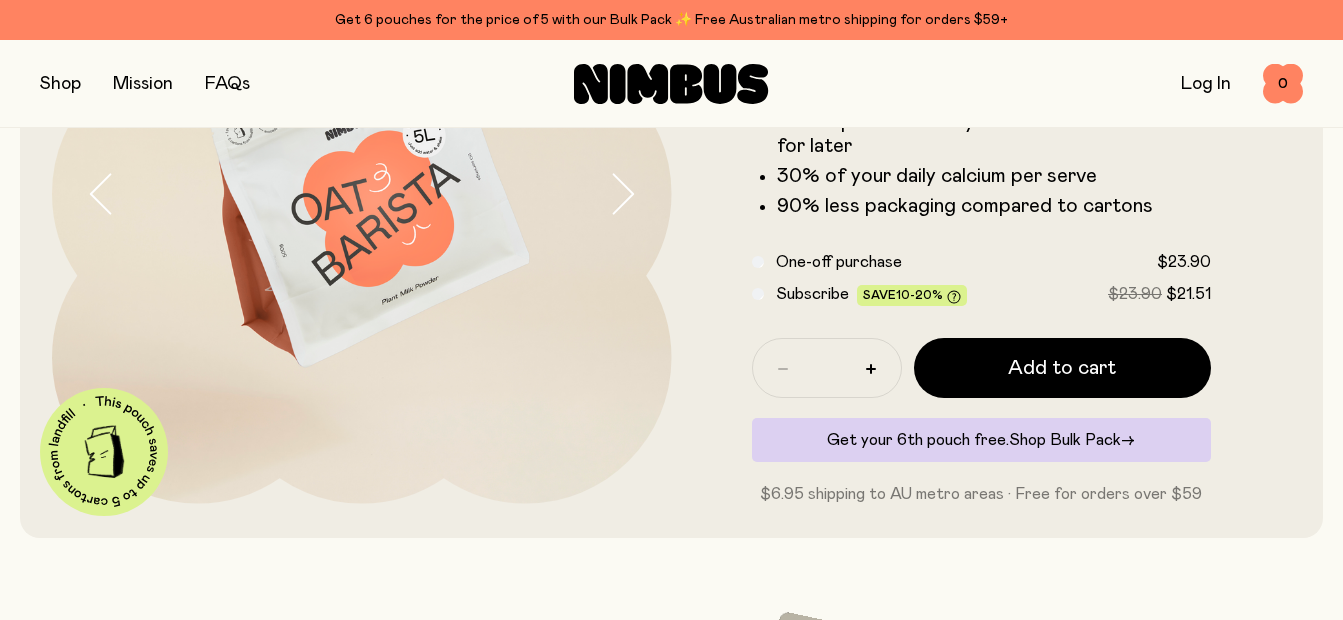 click on "Shop Bulk Pack" at bounding box center [1065, 440] 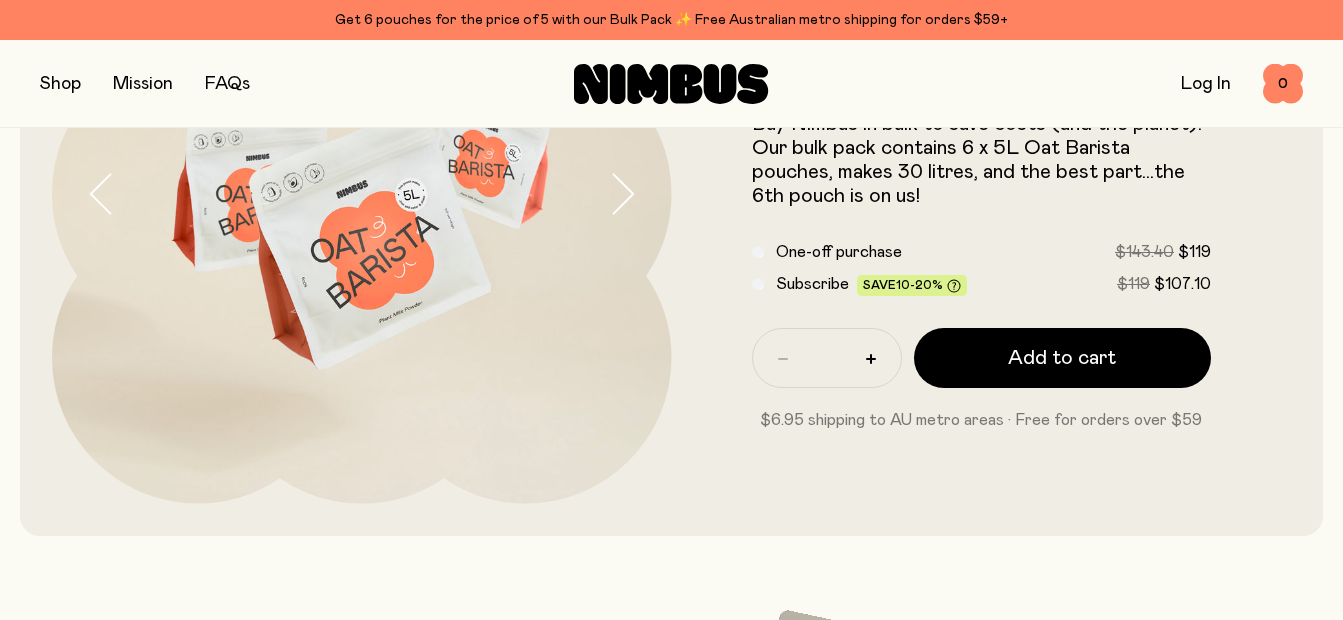 scroll, scrollTop: 0, scrollLeft: 0, axis: both 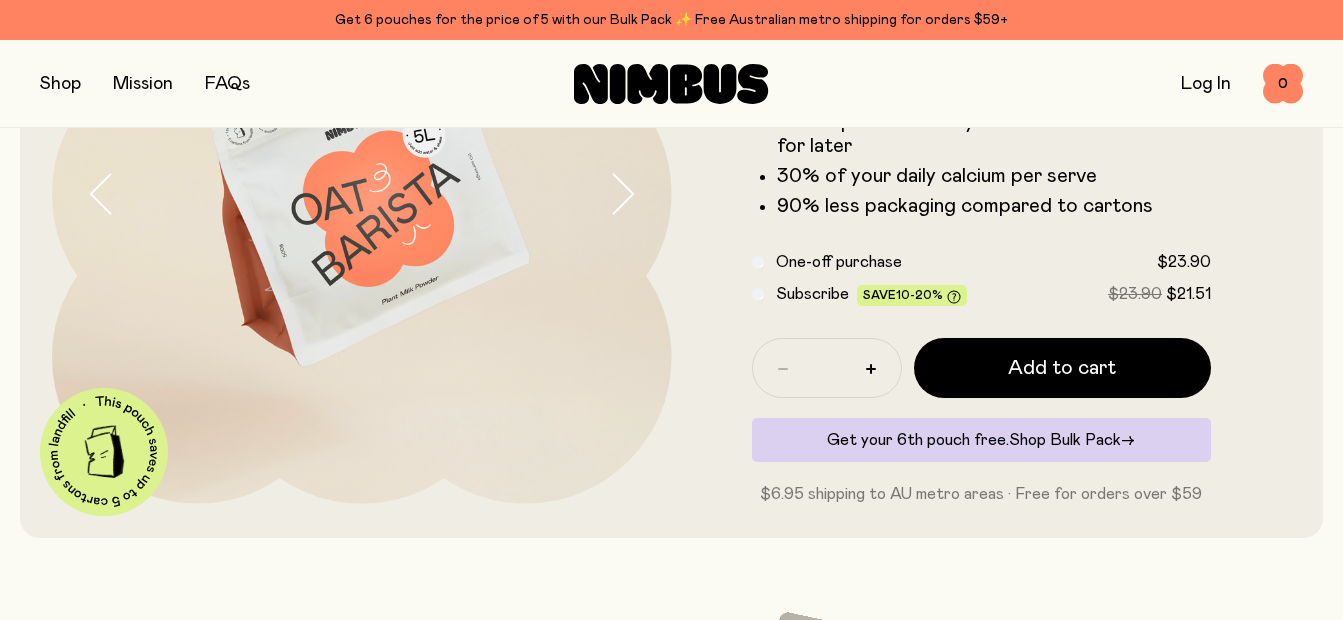 click on "Shop Bulk Pack" at bounding box center [1065, 440] 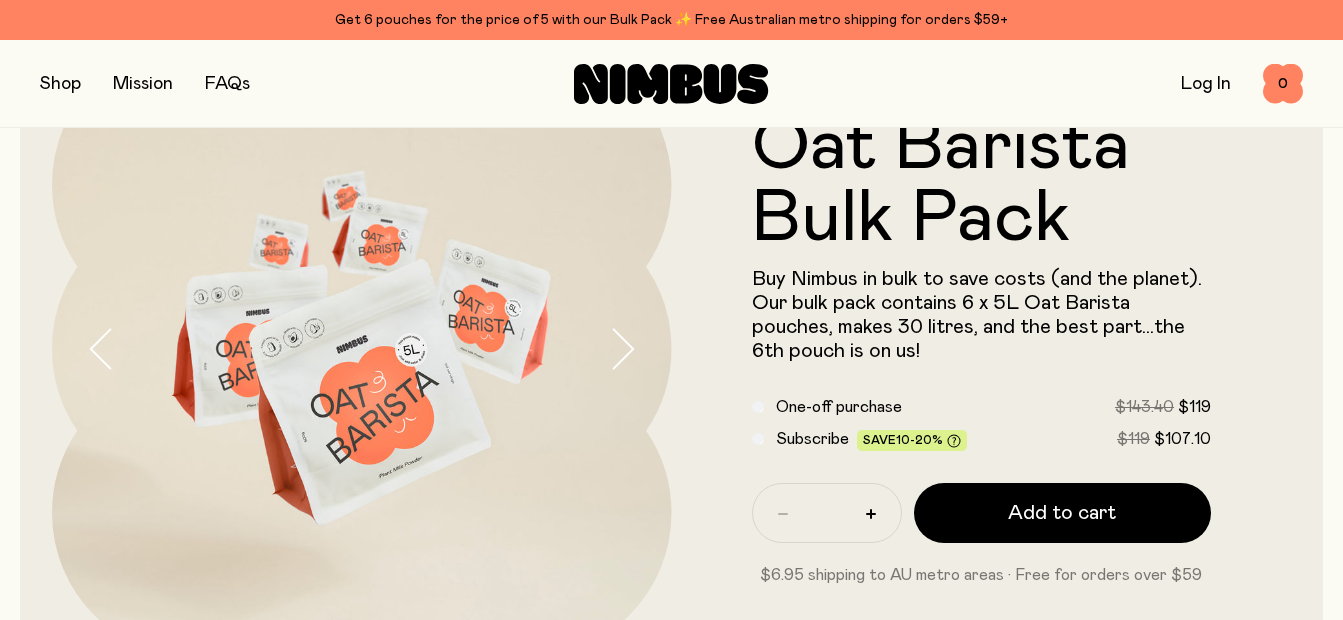 scroll, scrollTop: 200, scrollLeft: 0, axis: vertical 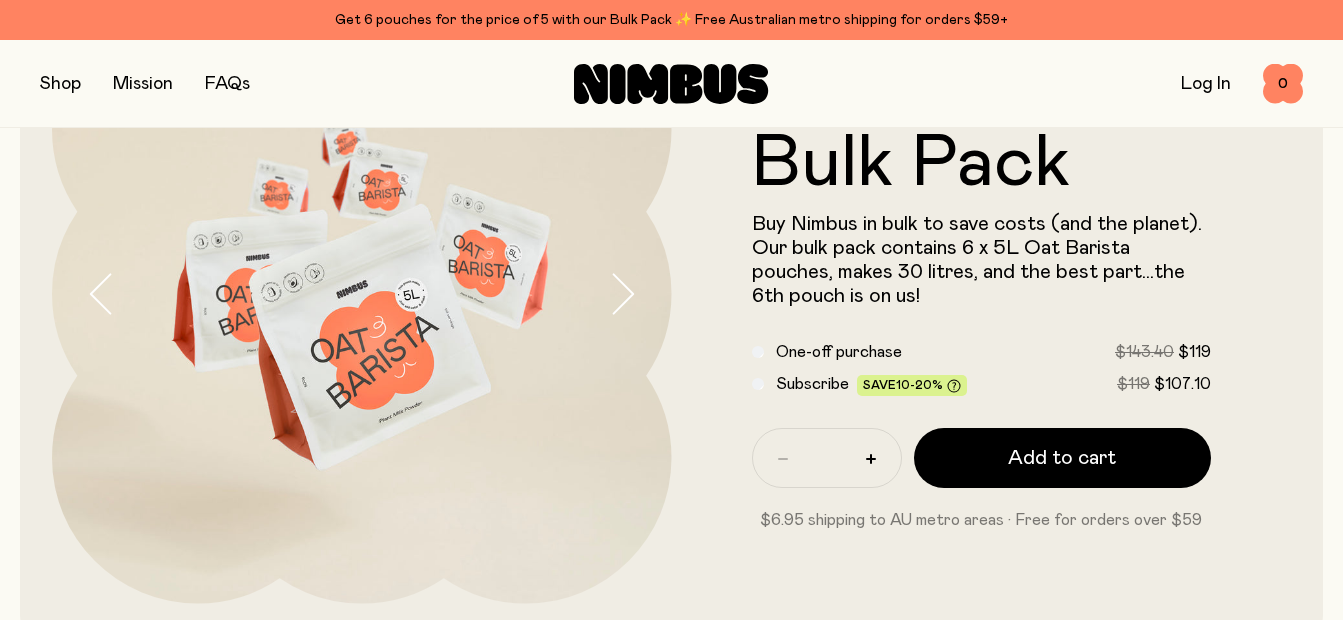click on "One-off purchase" at bounding box center [839, 352] 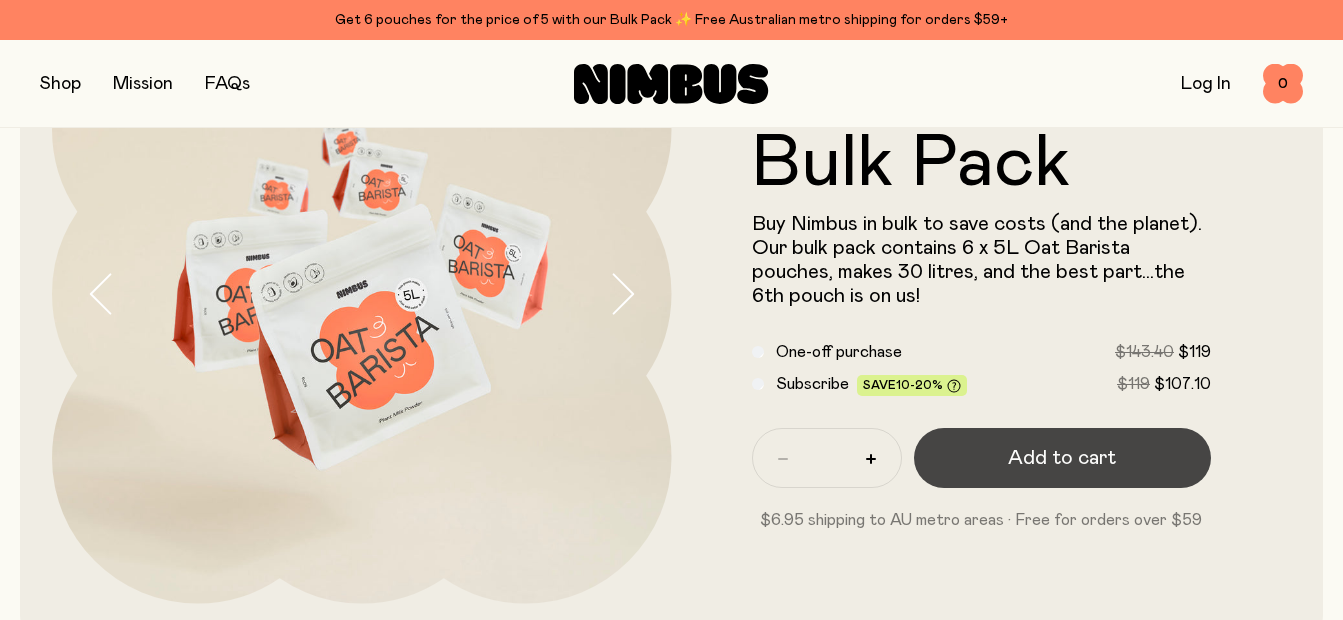 click on "Add to cart" at bounding box center [1062, 458] 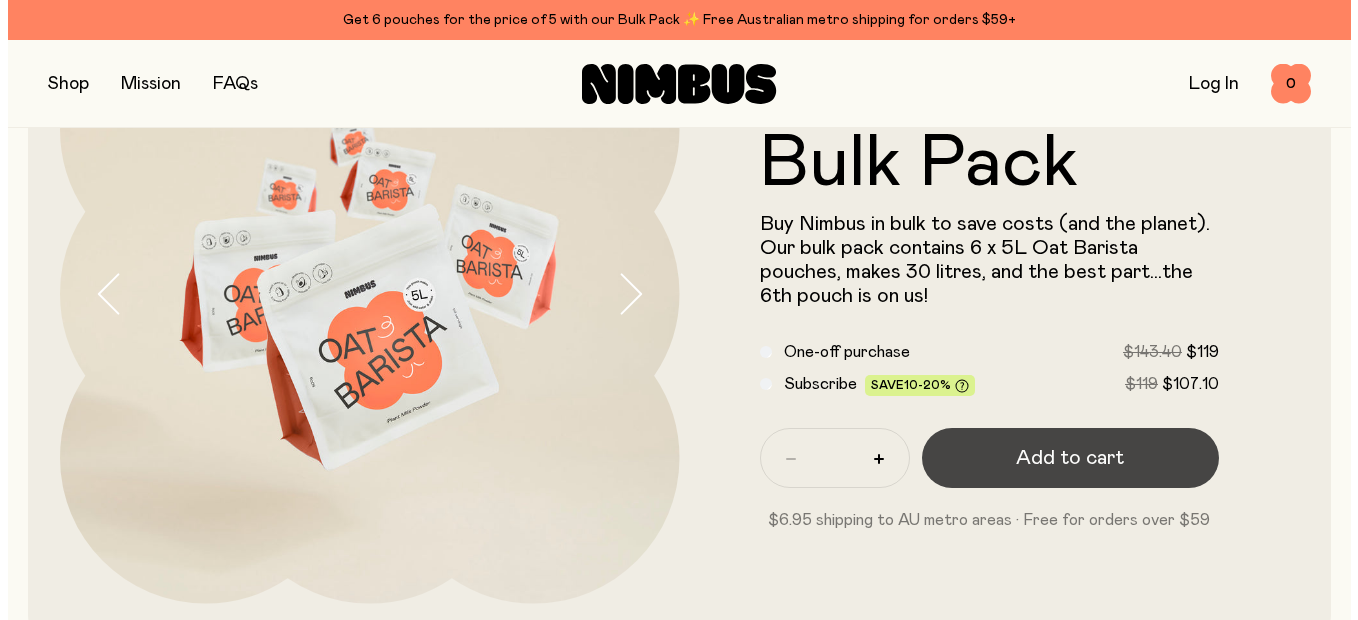 scroll, scrollTop: 0, scrollLeft: 0, axis: both 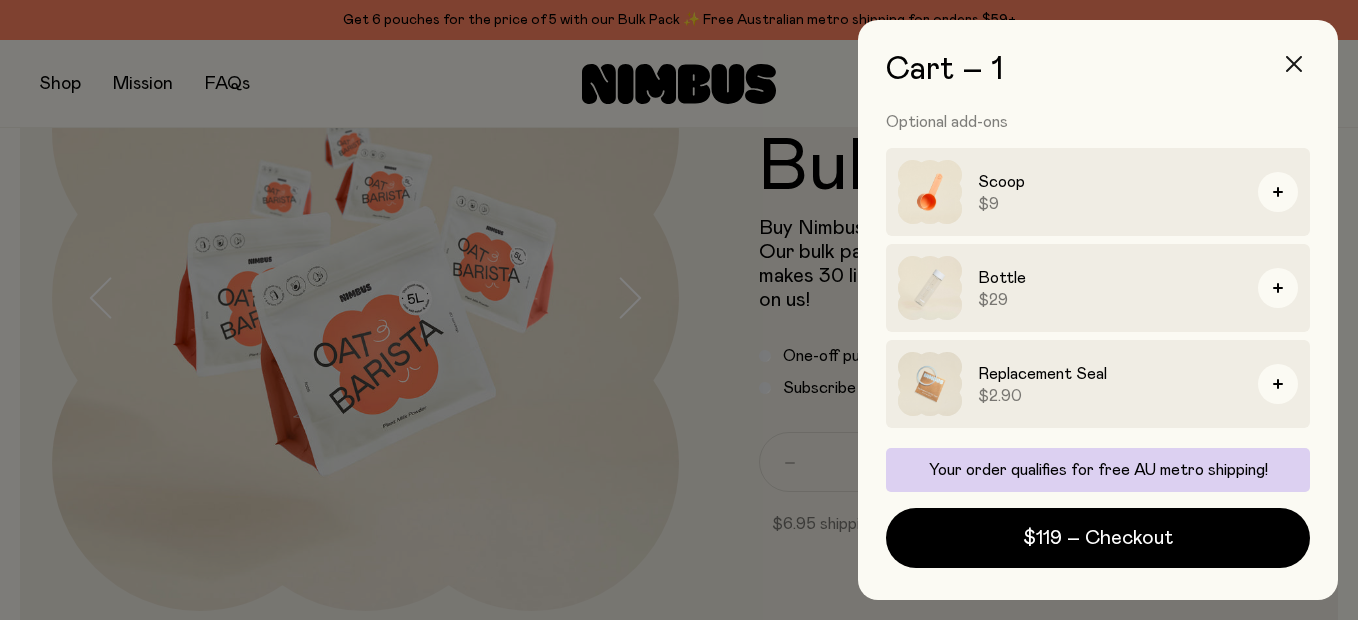 click 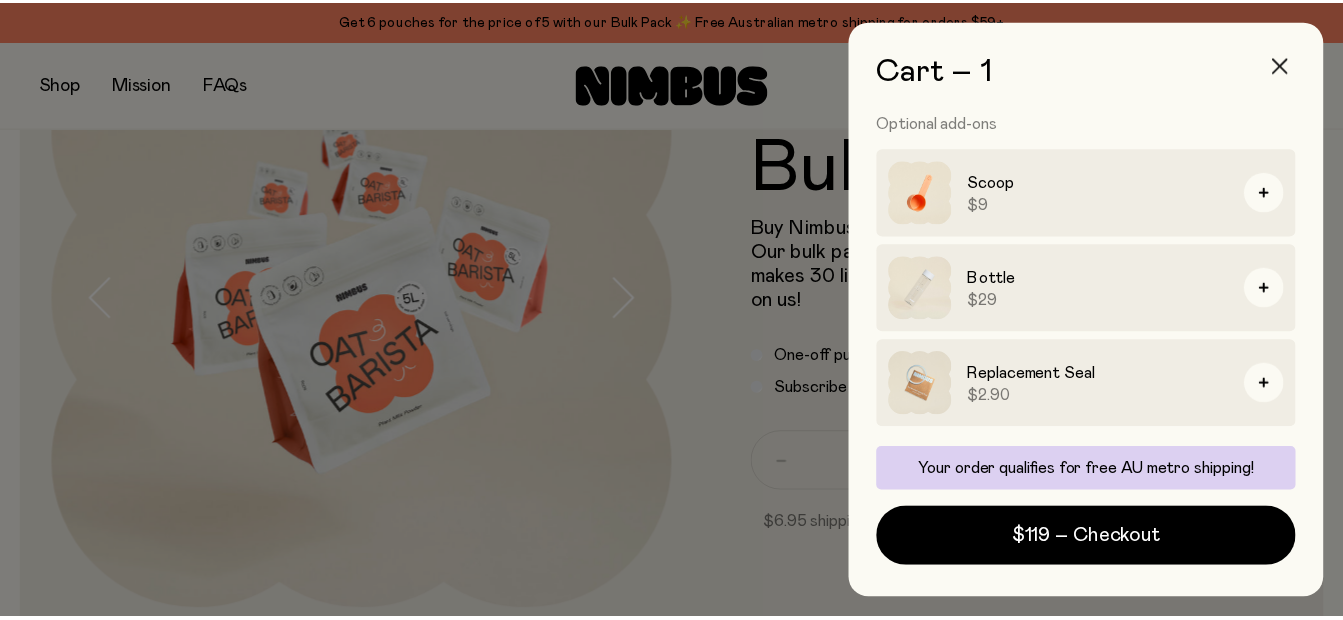 scroll, scrollTop: 200, scrollLeft: 0, axis: vertical 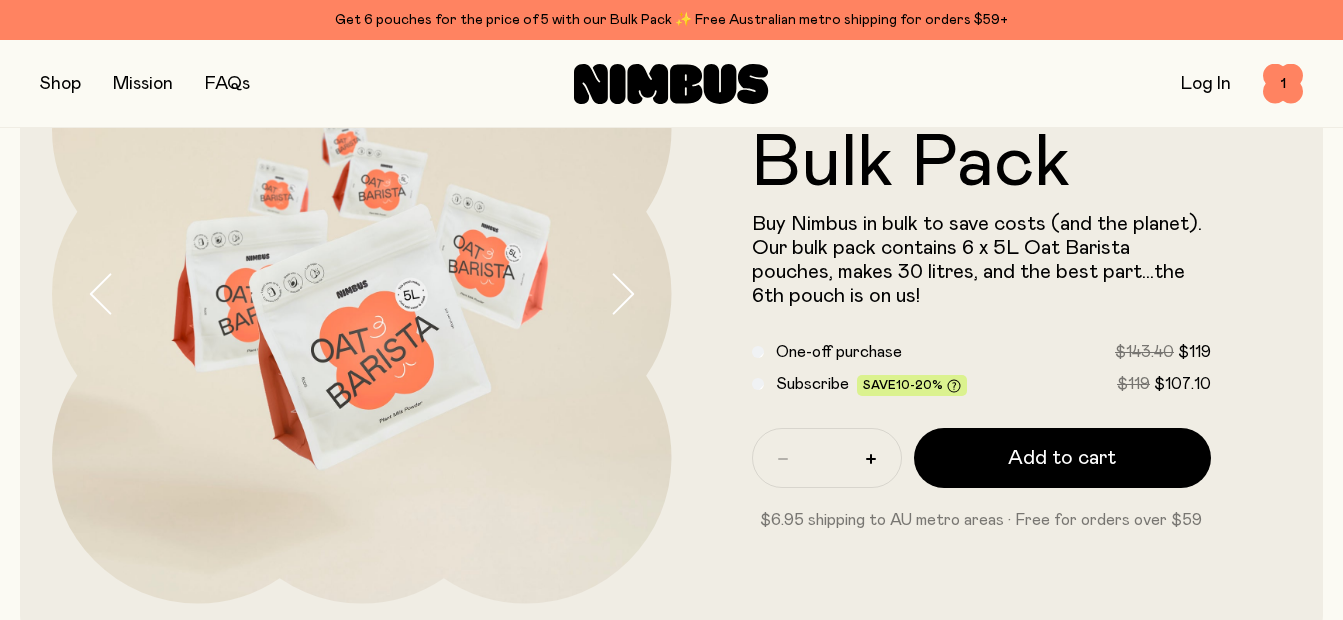 click on "Mission" at bounding box center (143, 84) 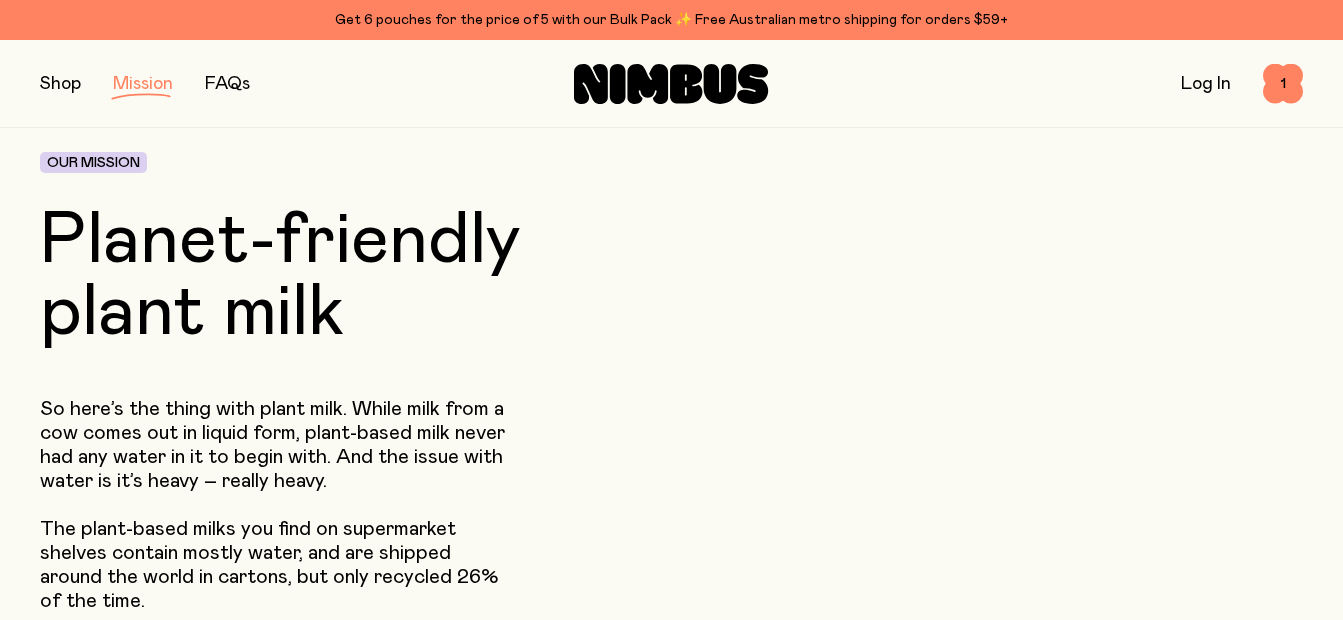 scroll, scrollTop: 0, scrollLeft: 0, axis: both 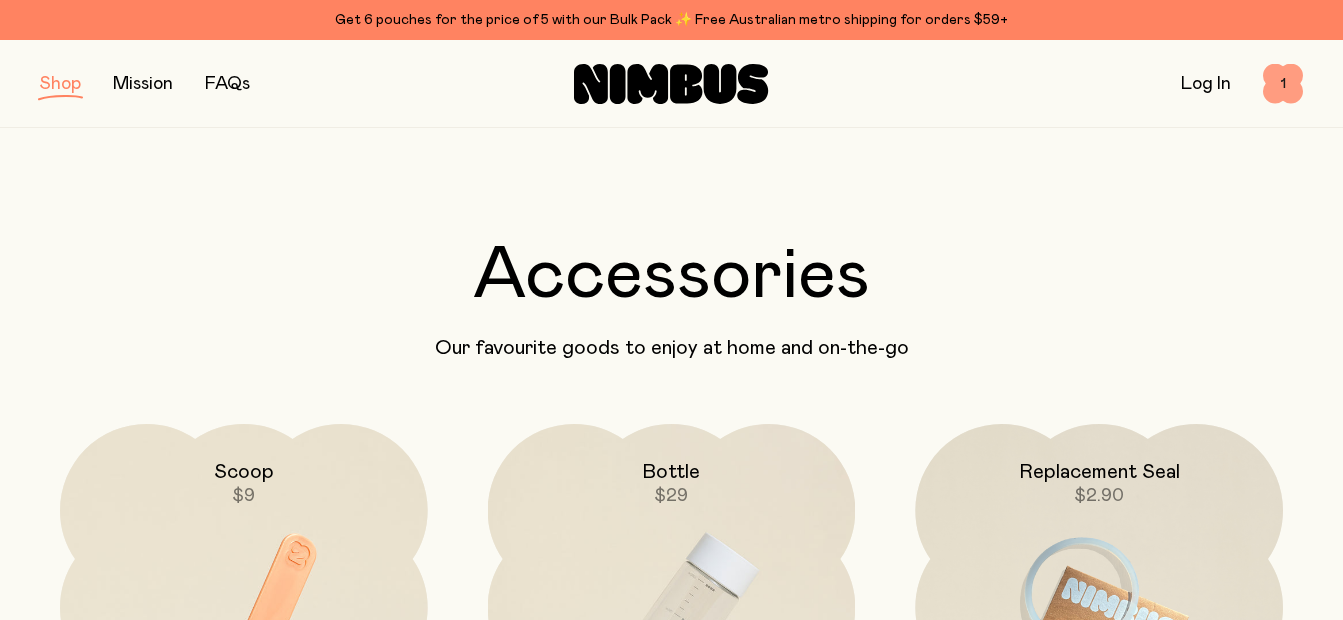 click on "1" at bounding box center [1283, 84] 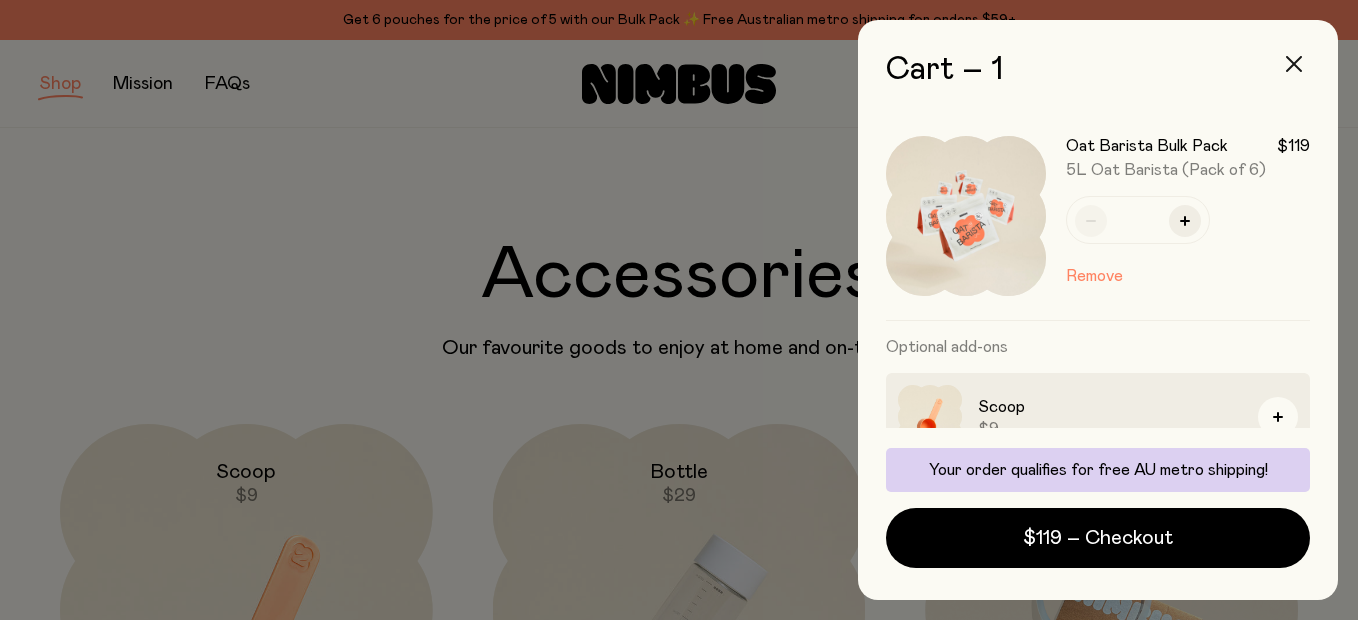 click 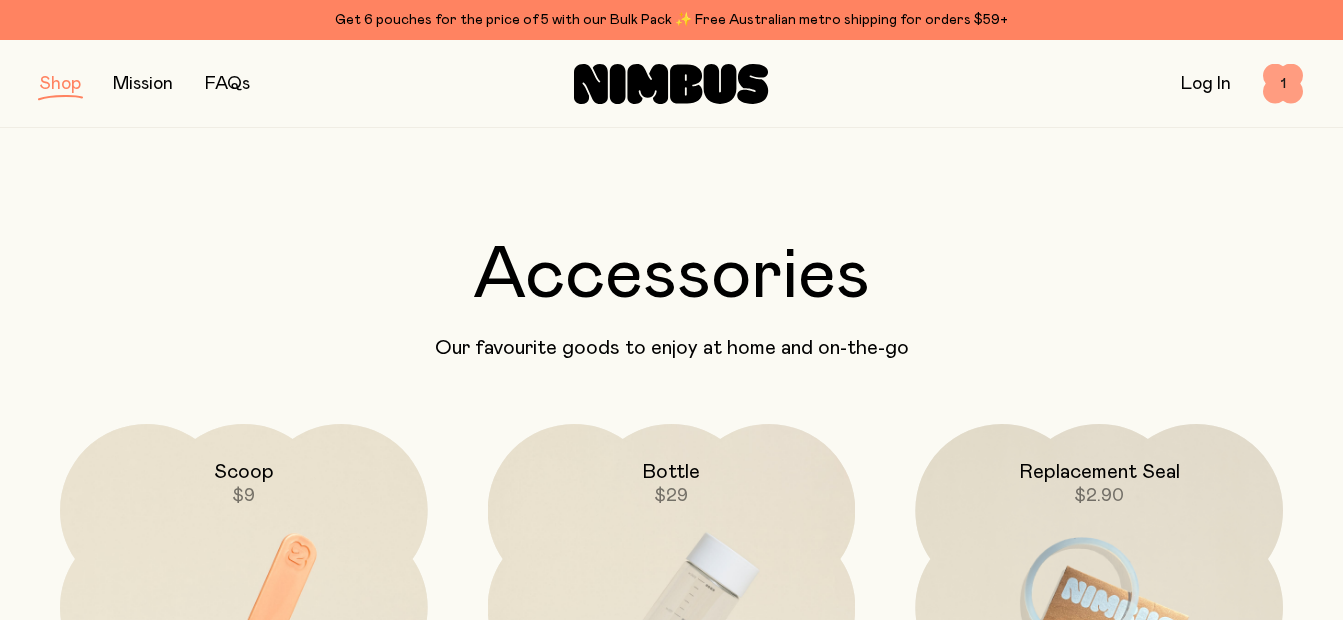 click on "1" at bounding box center (1283, 84) 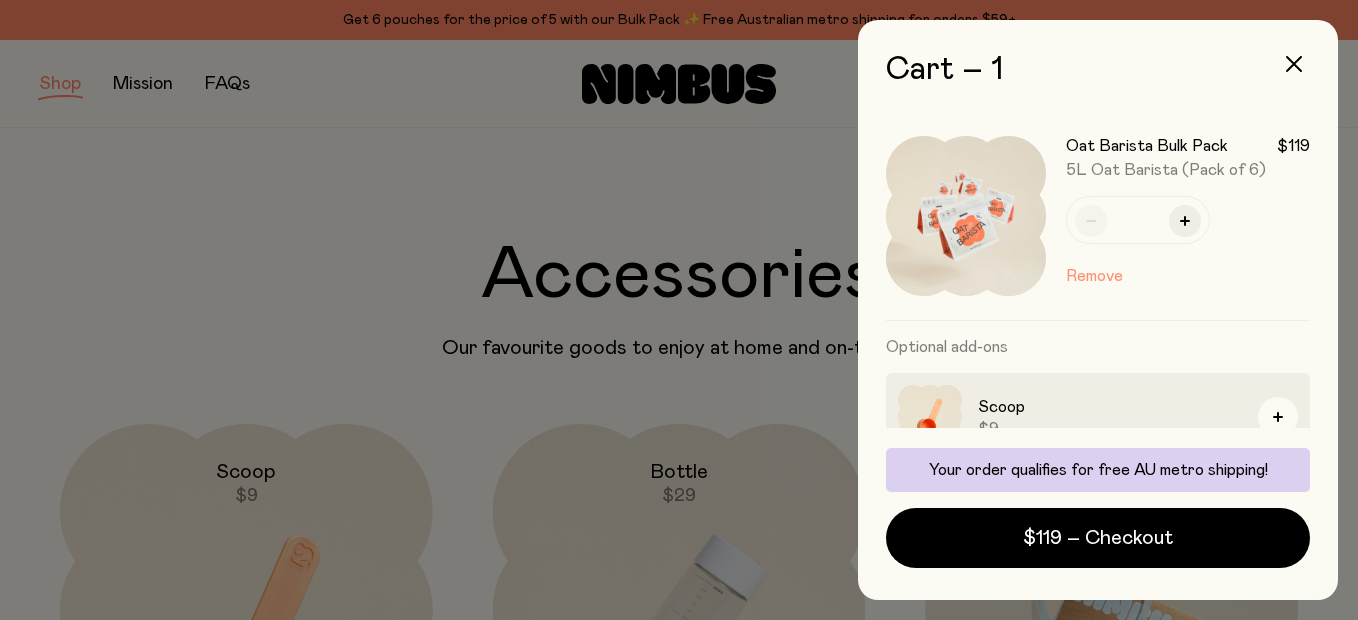 click on "Remove" at bounding box center (1094, 276) 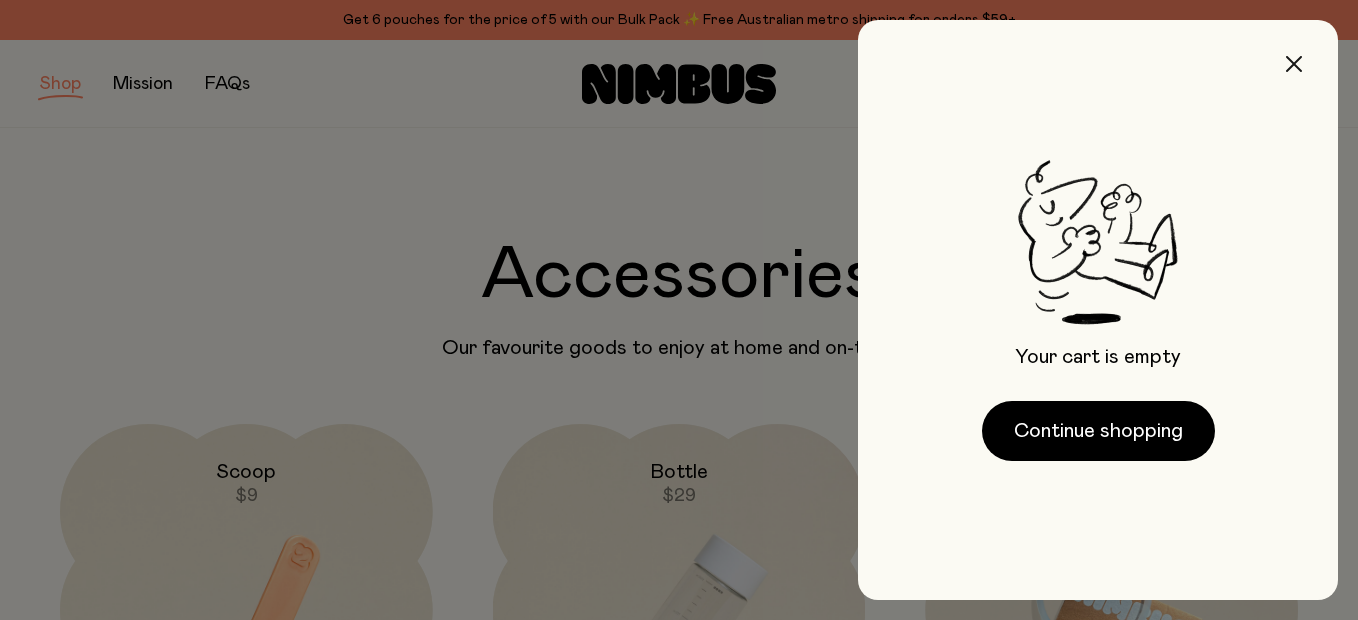 click at bounding box center [1294, 64] 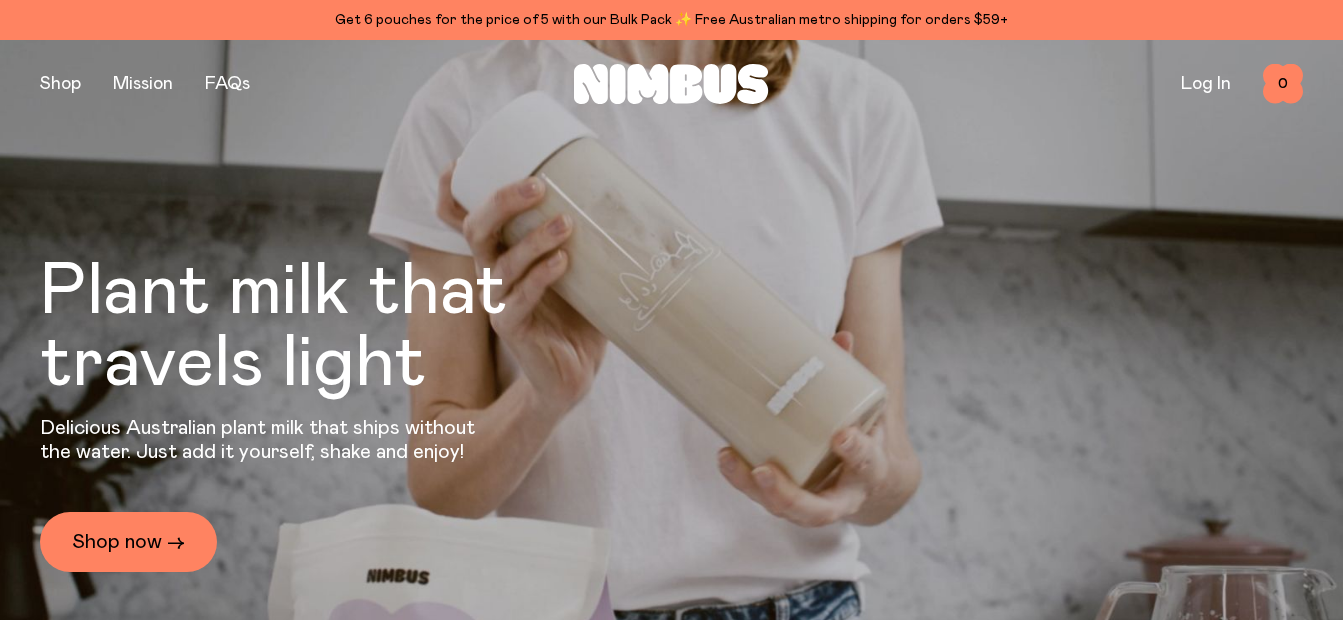 scroll, scrollTop: 0, scrollLeft: 0, axis: both 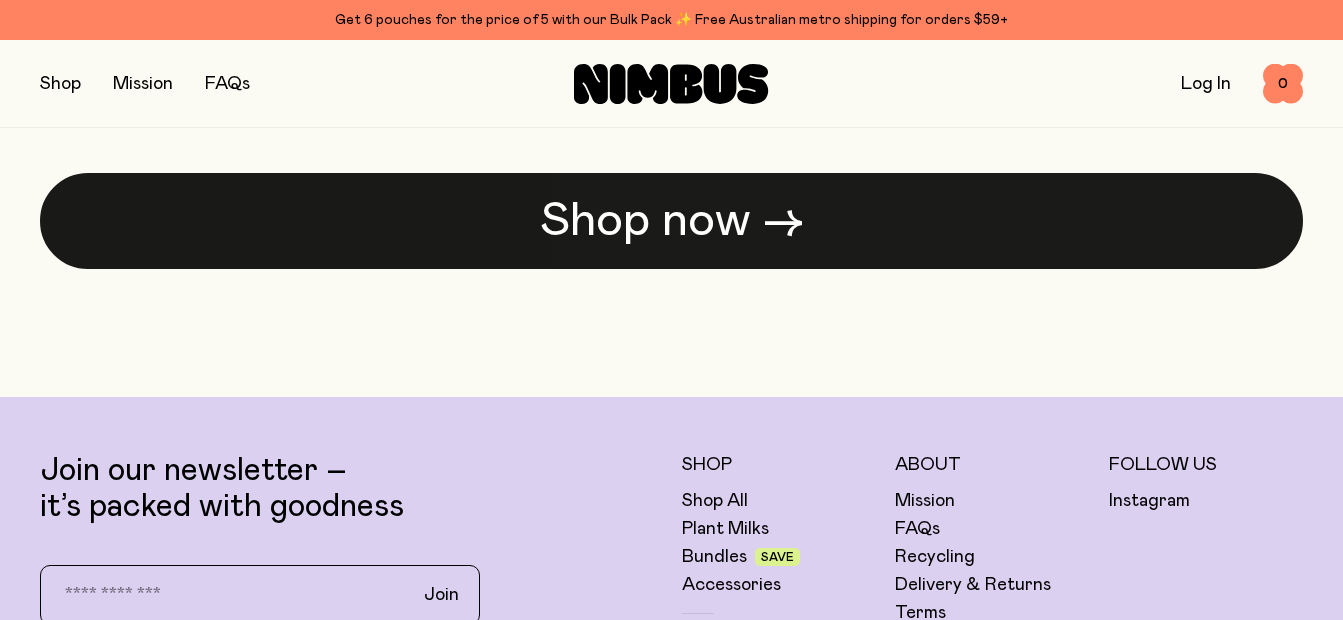 click on "Shop now →" at bounding box center [671, 221] 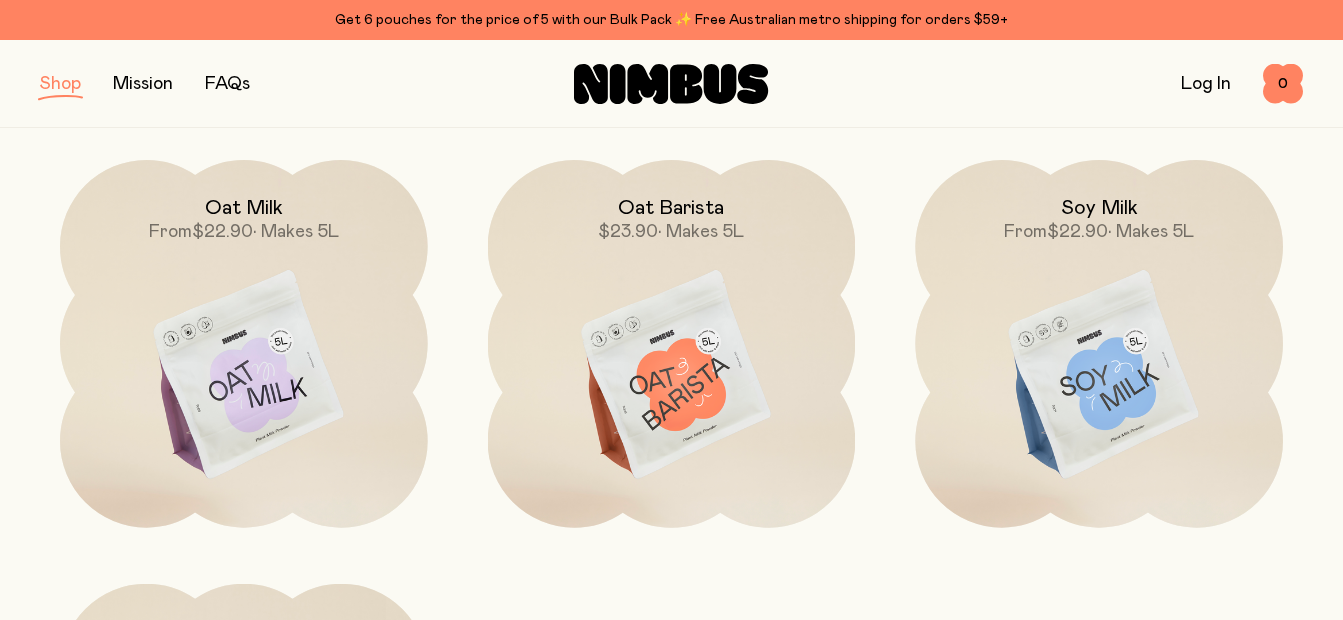 scroll, scrollTop: 300, scrollLeft: 0, axis: vertical 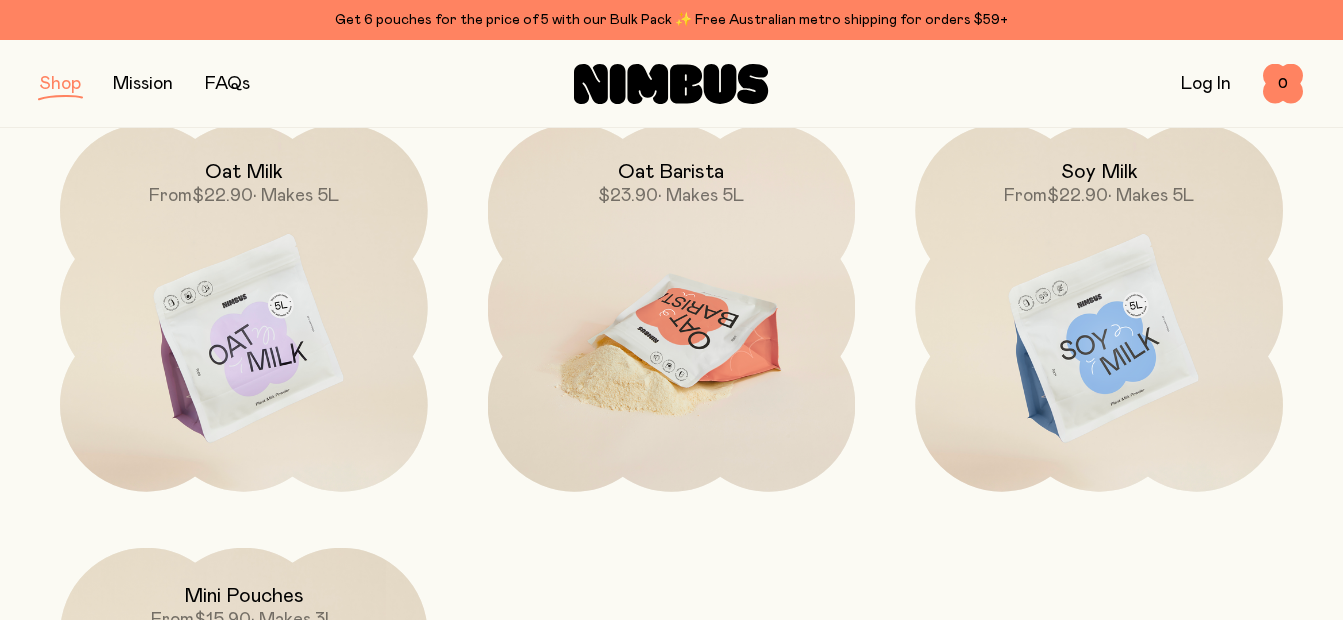 click at bounding box center [672, 340] 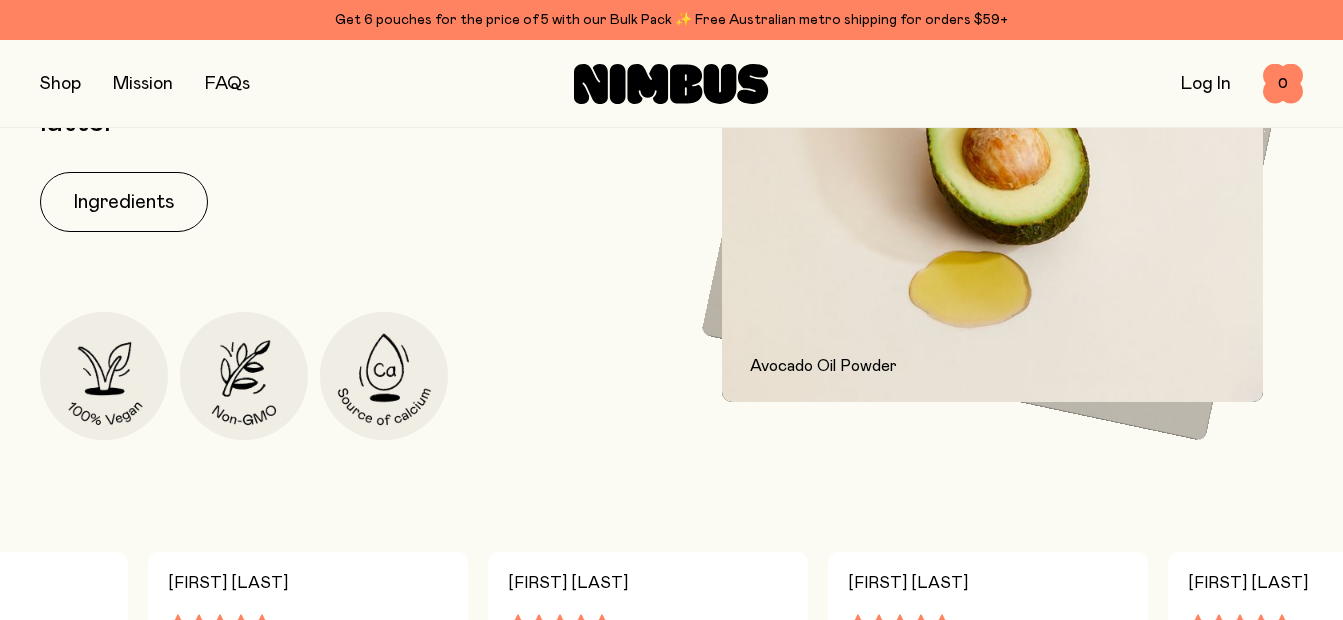 scroll, scrollTop: 1000, scrollLeft: 0, axis: vertical 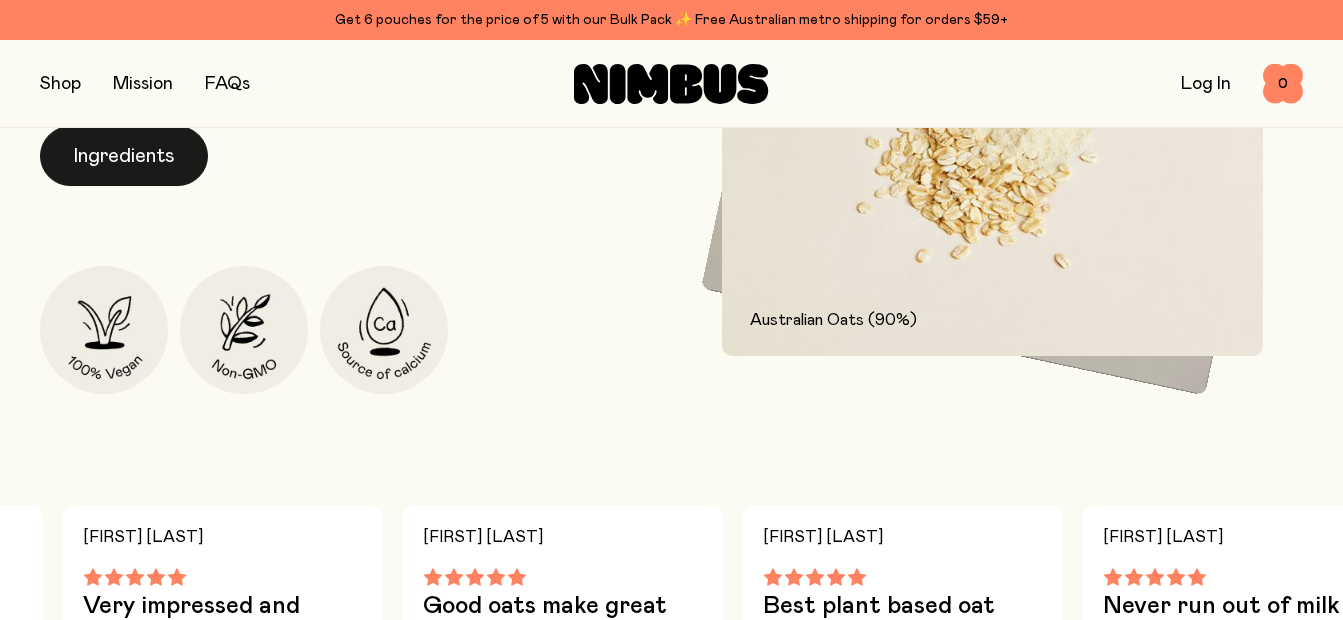 click on "Ingredients" at bounding box center [124, 156] 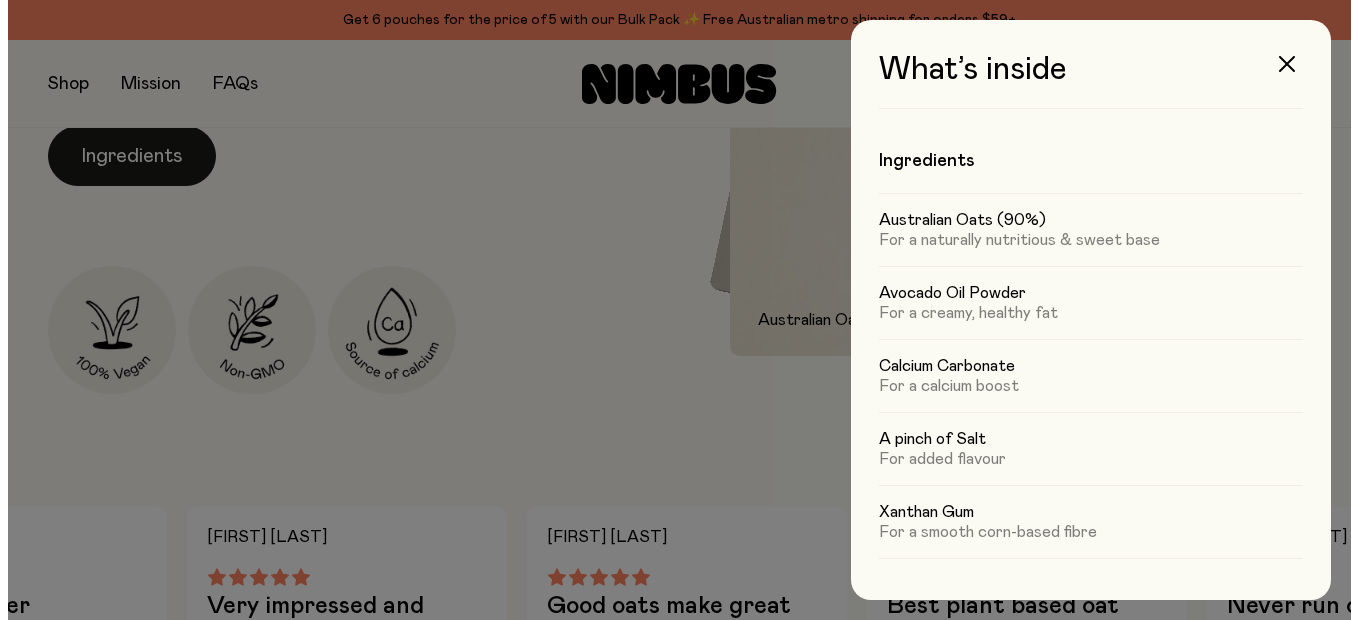 scroll, scrollTop: 0, scrollLeft: 0, axis: both 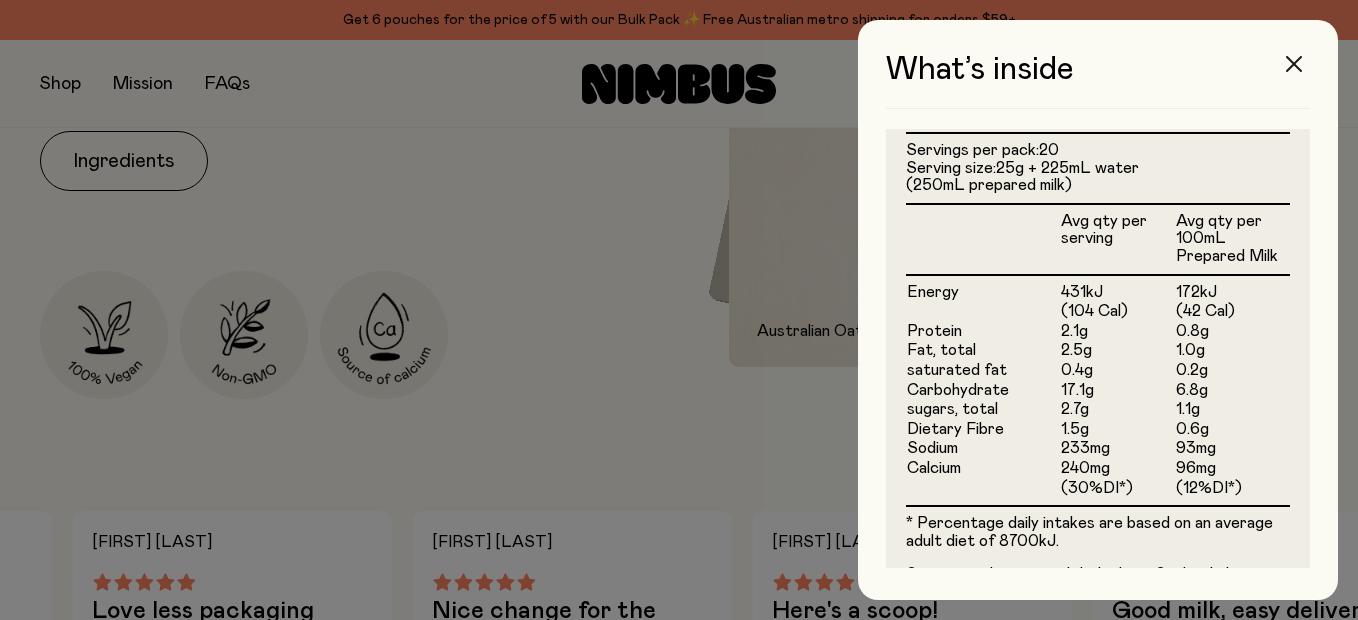 click 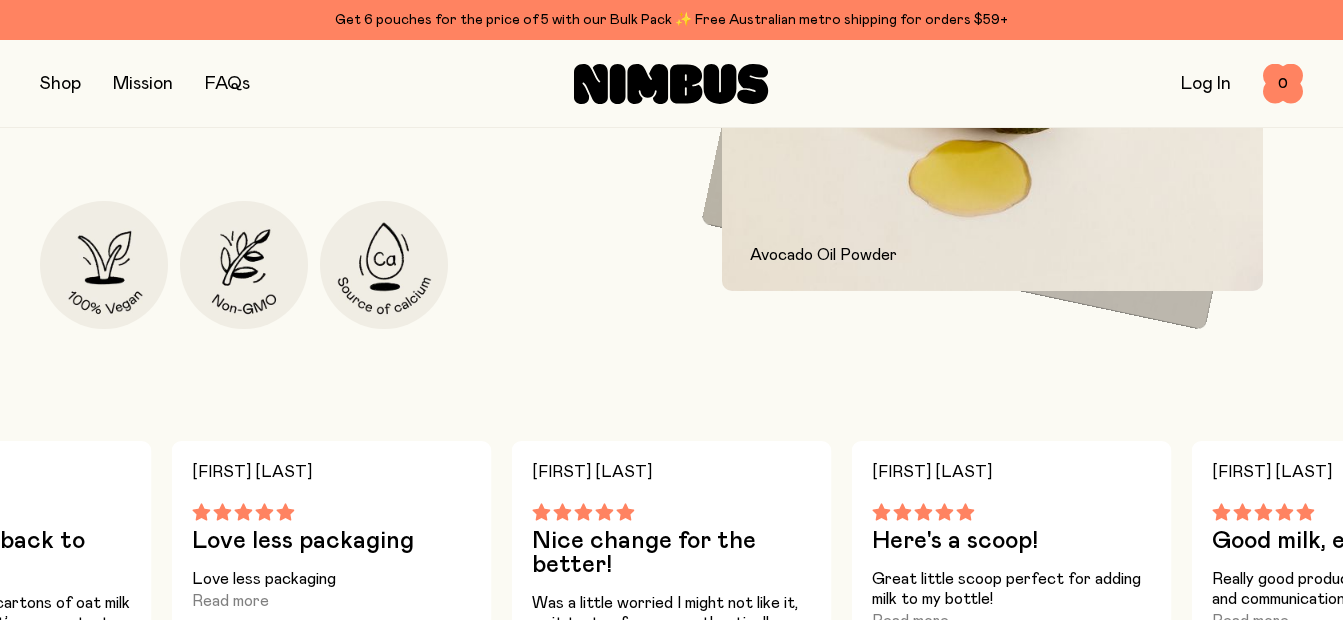 scroll, scrollTop: 1100, scrollLeft: 0, axis: vertical 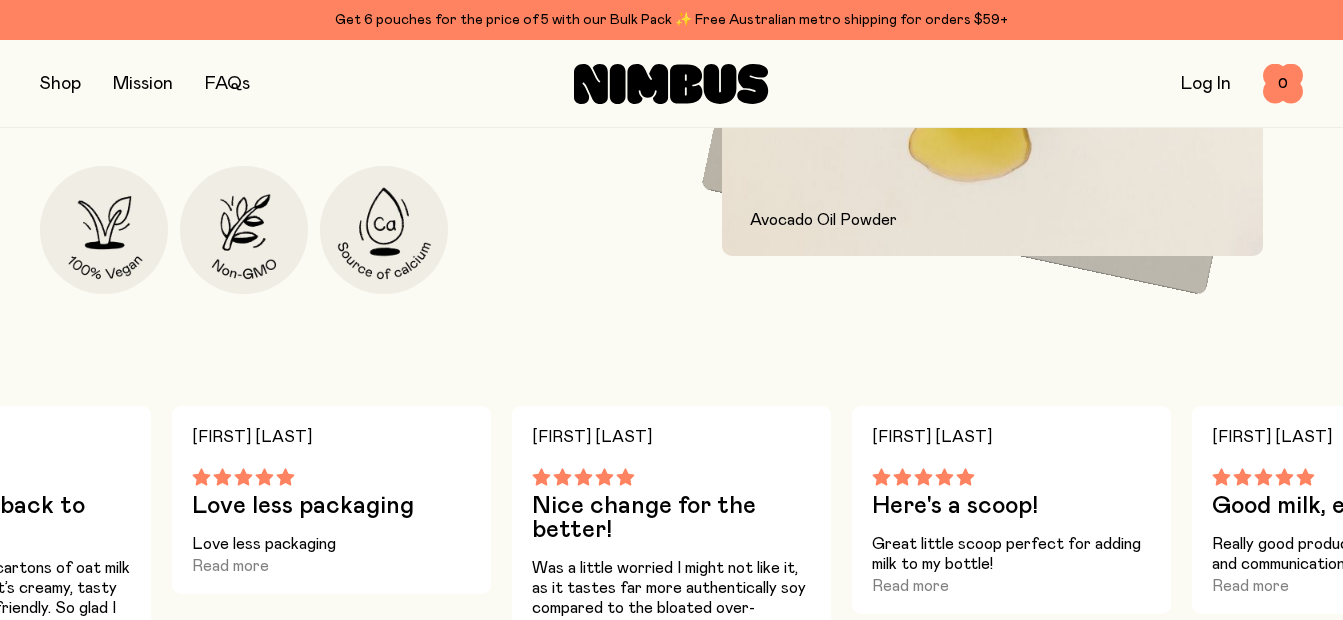 click on "Here's a scoop!" at bounding box center (1012, 506) 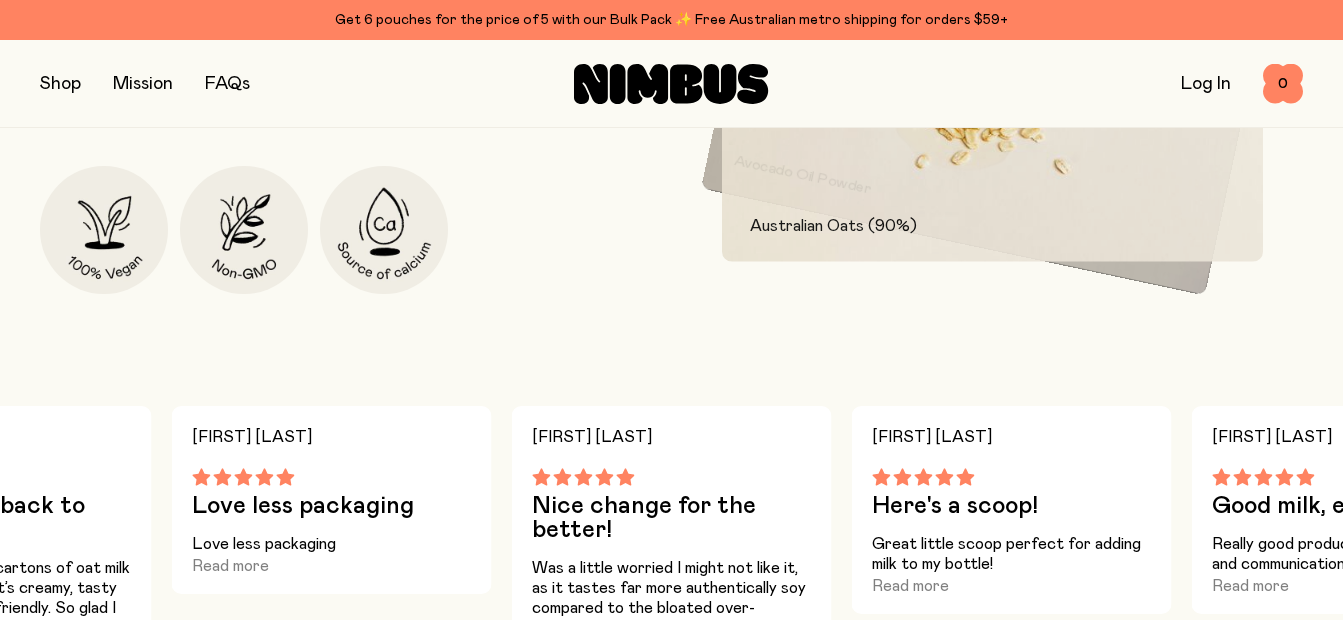 click on "Here's a scoop!" at bounding box center (1012, 506) 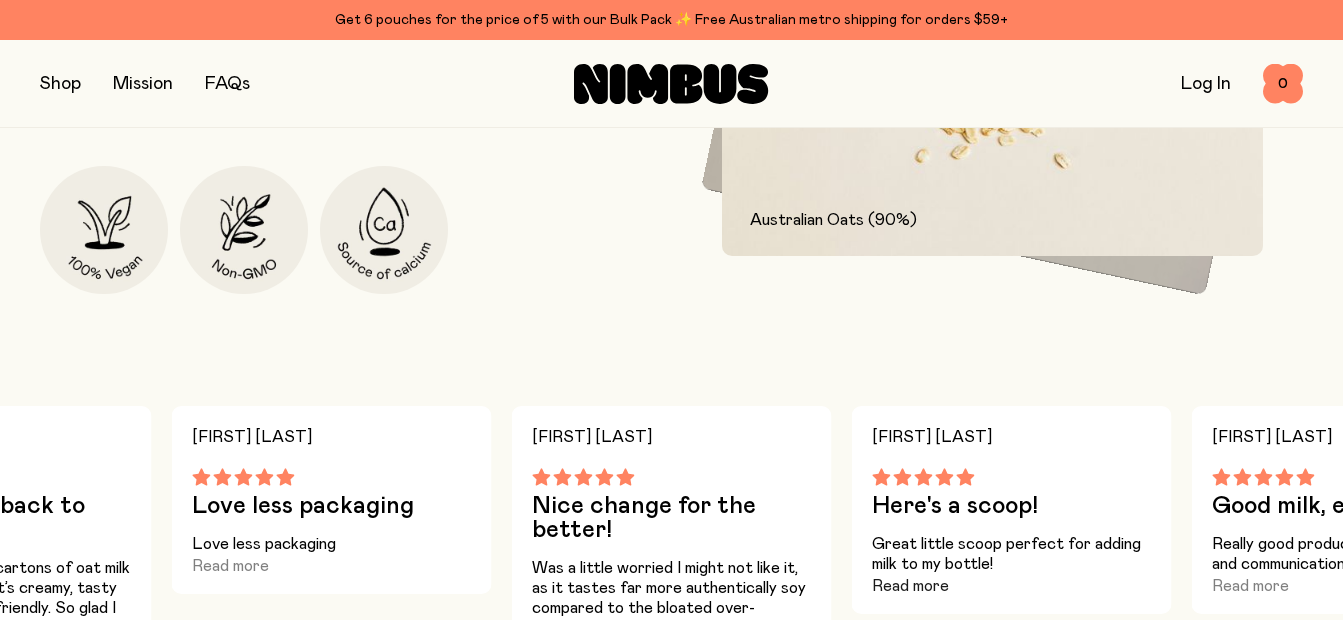 click on "Read more" at bounding box center (910, 586) 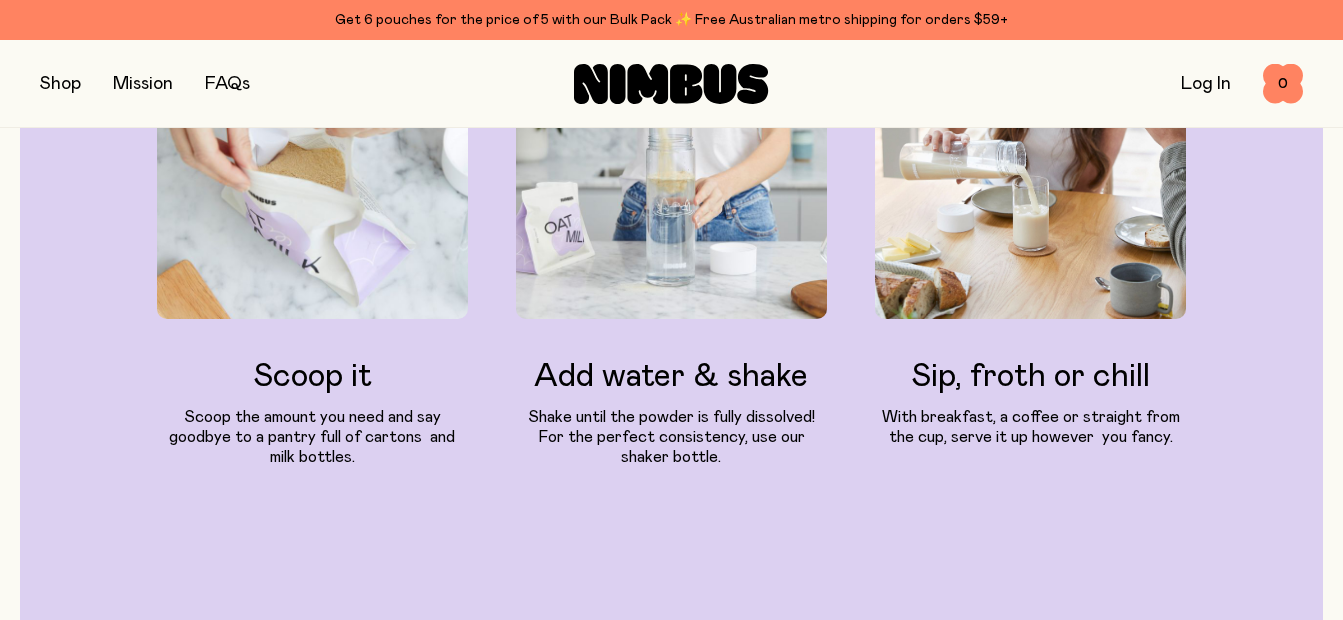 scroll, scrollTop: 2100, scrollLeft: 0, axis: vertical 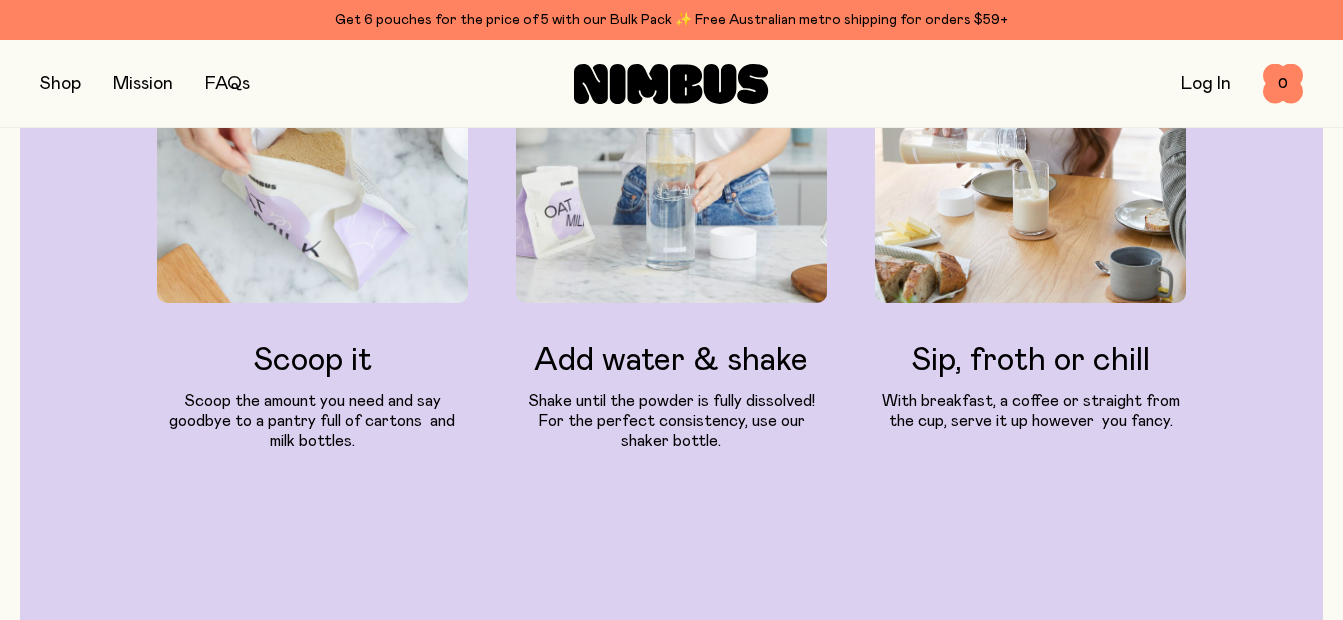 click on "Scoop it" at bounding box center [312, 361] 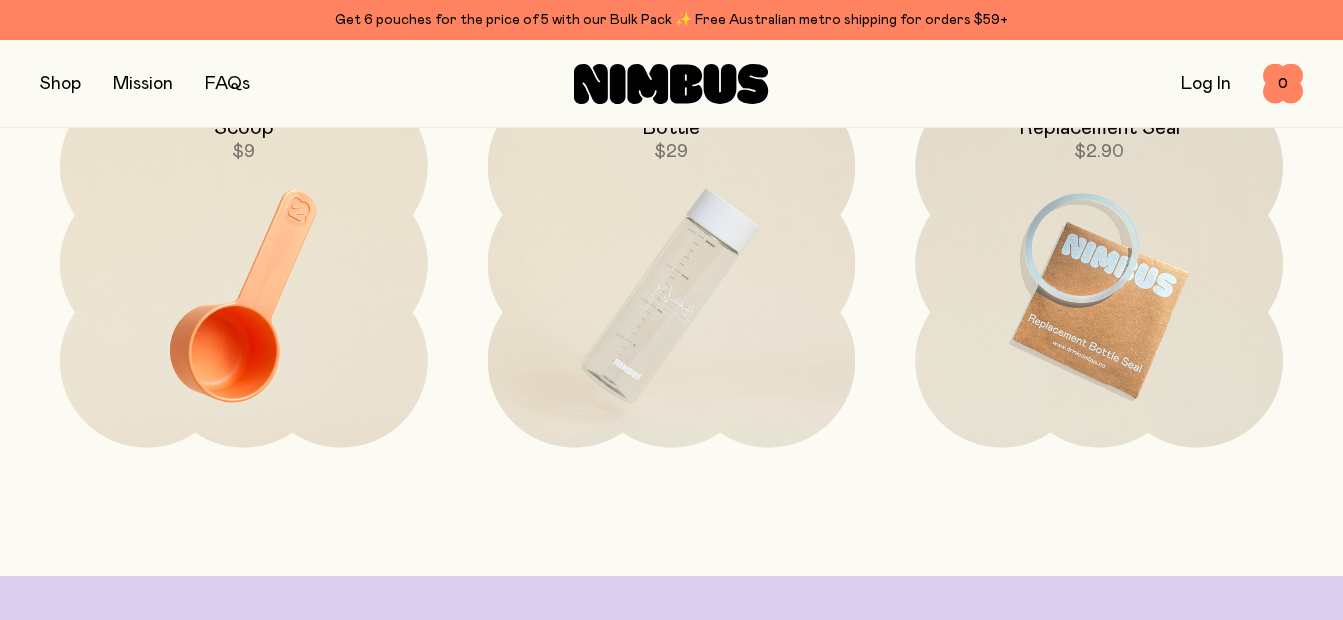 scroll, scrollTop: 4400, scrollLeft: 0, axis: vertical 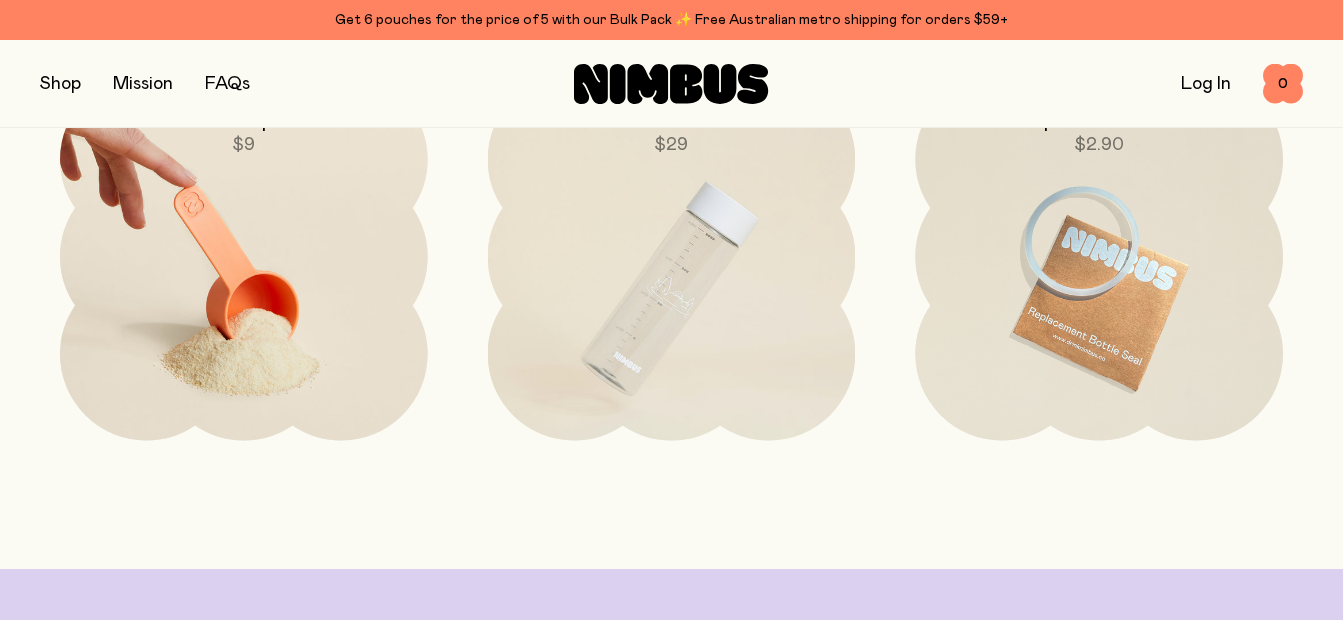 click at bounding box center [244, 289] 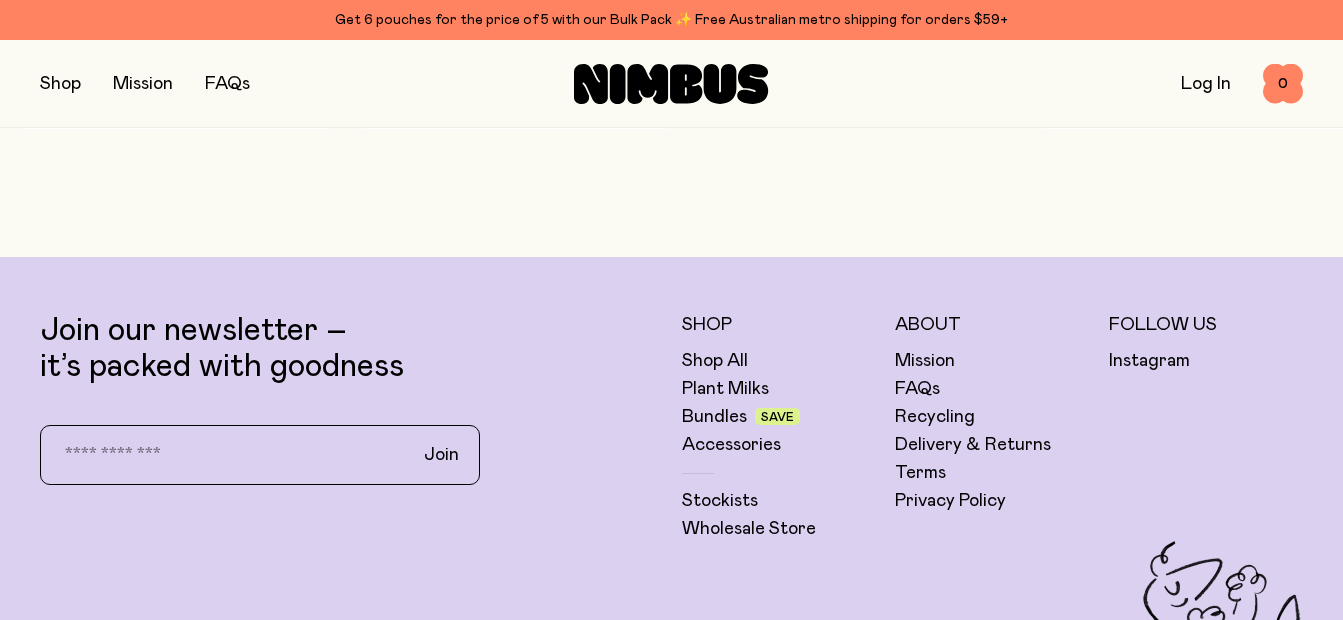 scroll, scrollTop: 1200, scrollLeft: 0, axis: vertical 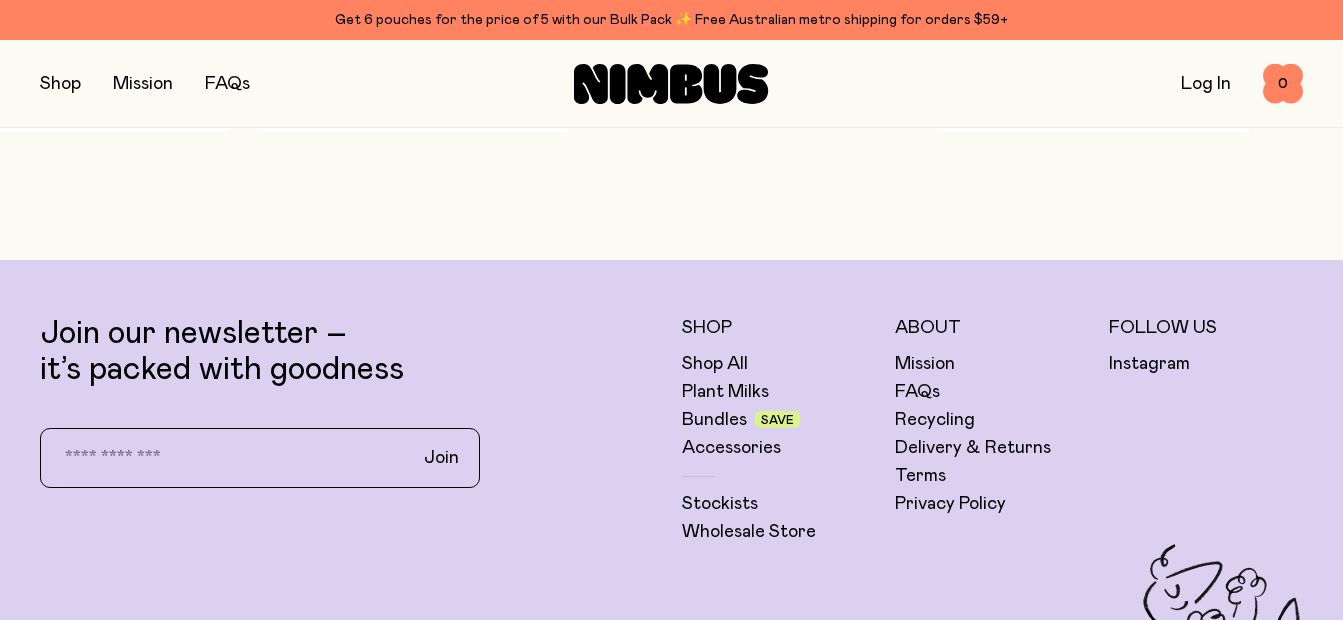 click at bounding box center (220, 458) 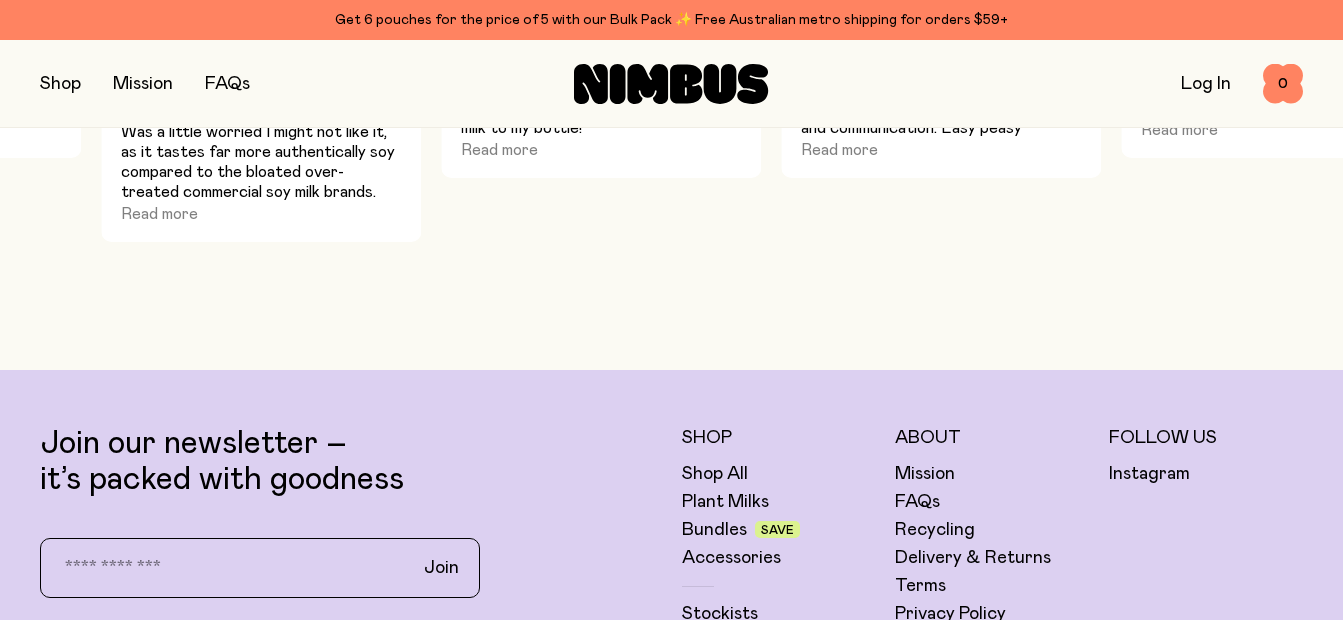 scroll, scrollTop: 1001, scrollLeft: 0, axis: vertical 